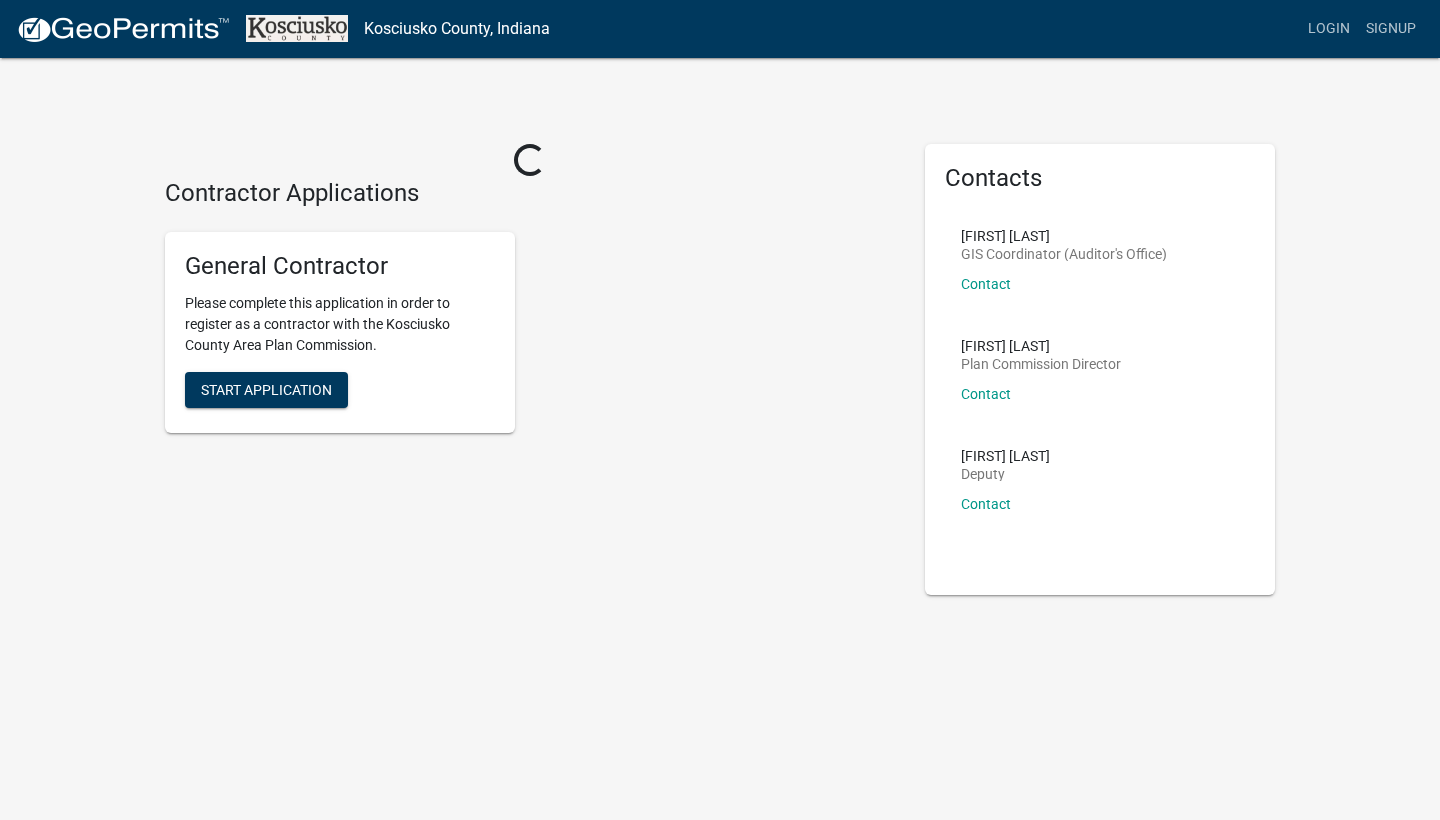 scroll, scrollTop: 0, scrollLeft: 0, axis: both 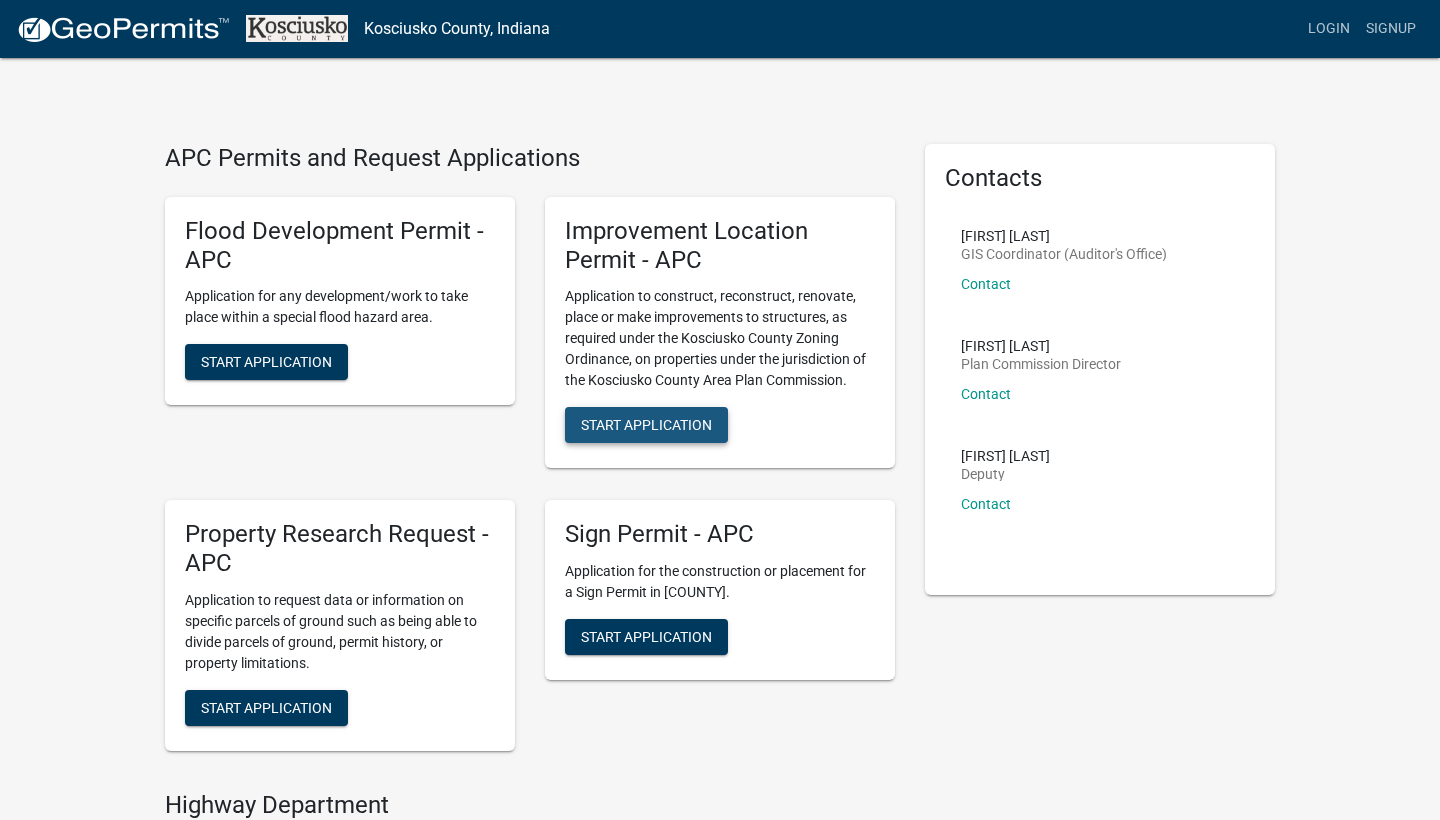 click on "Start Application" at bounding box center [646, 425] 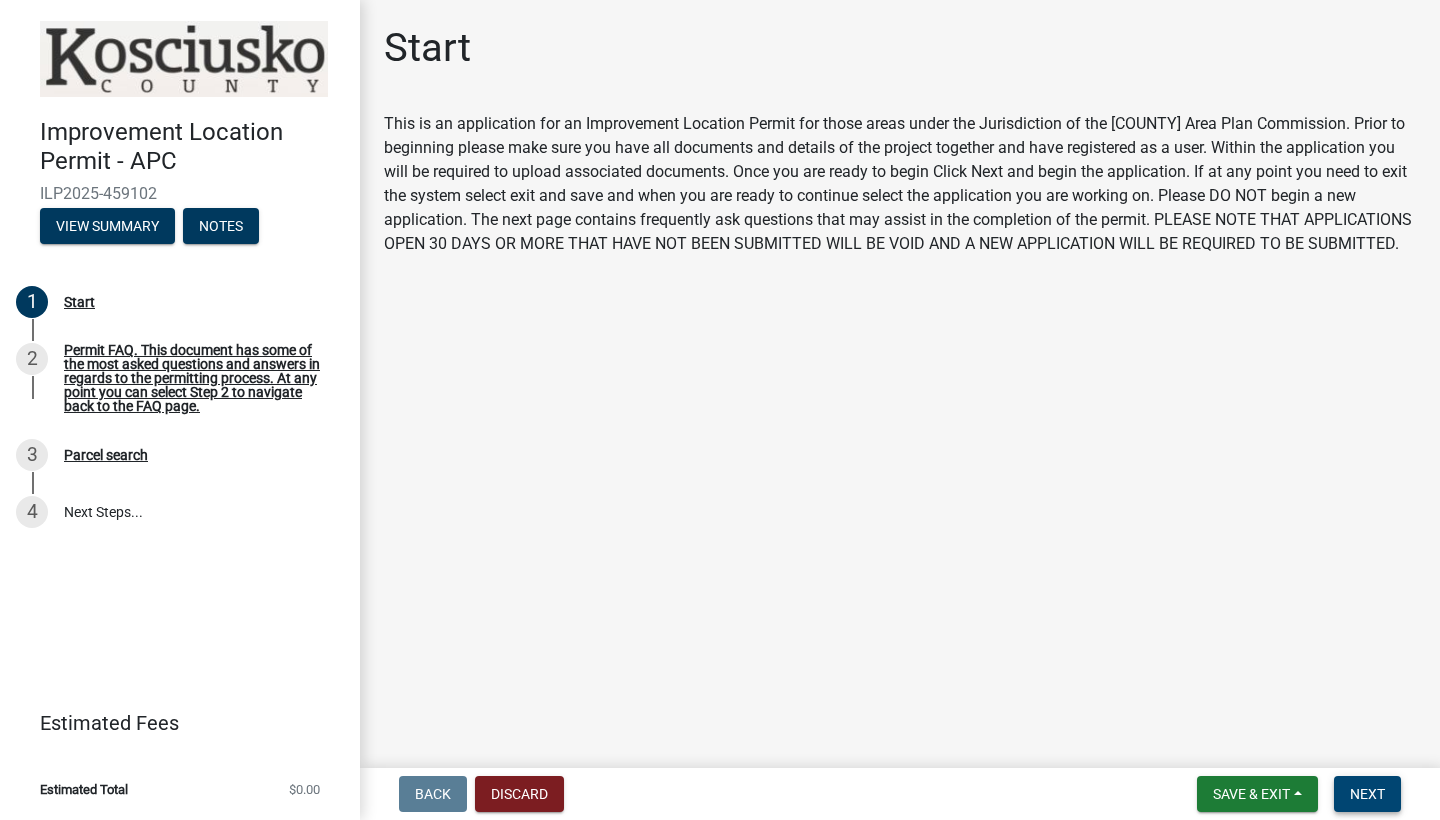 click on "Next" at bounding box center [1367, 794] 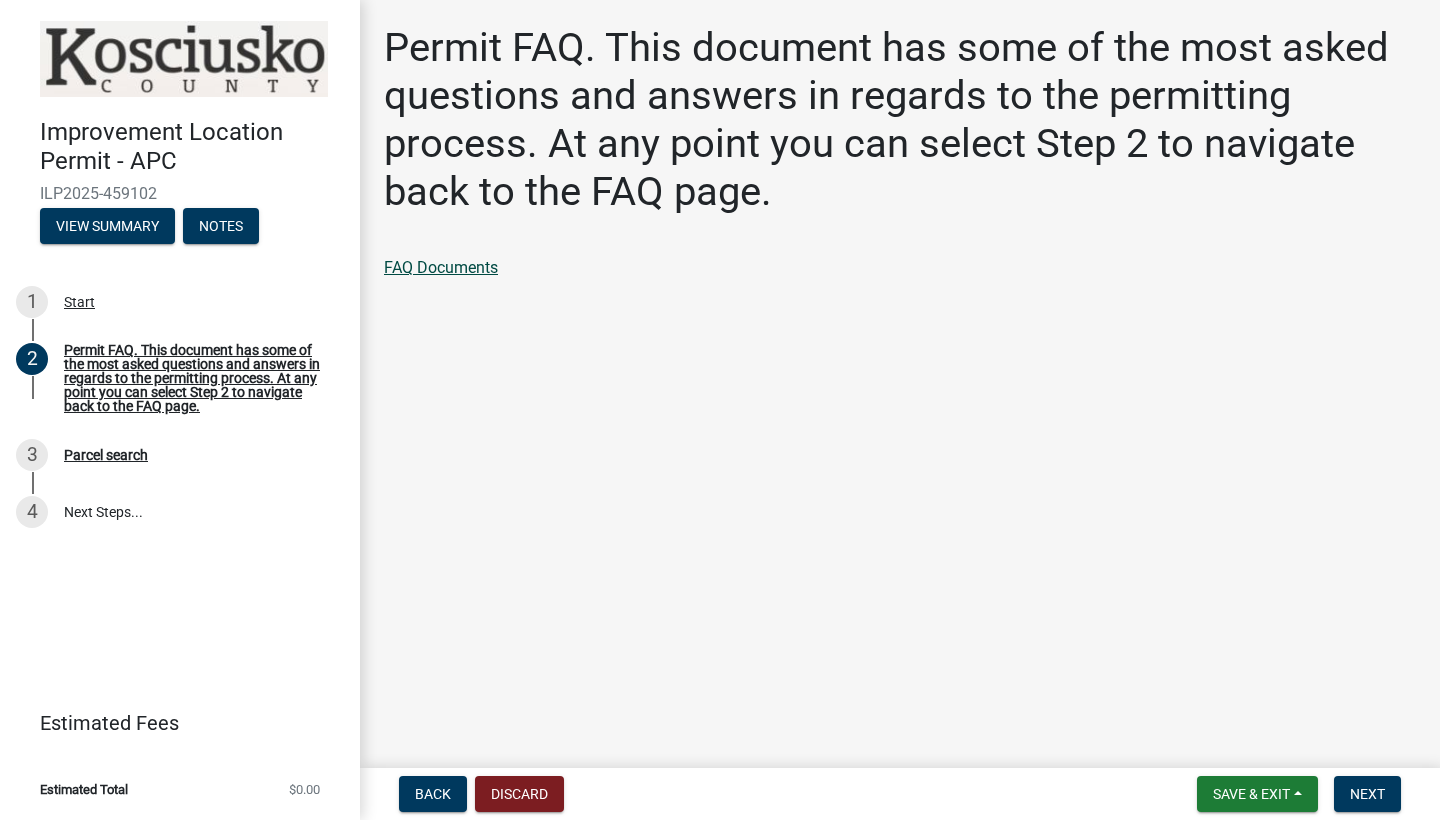 click on "FAQ Documents" 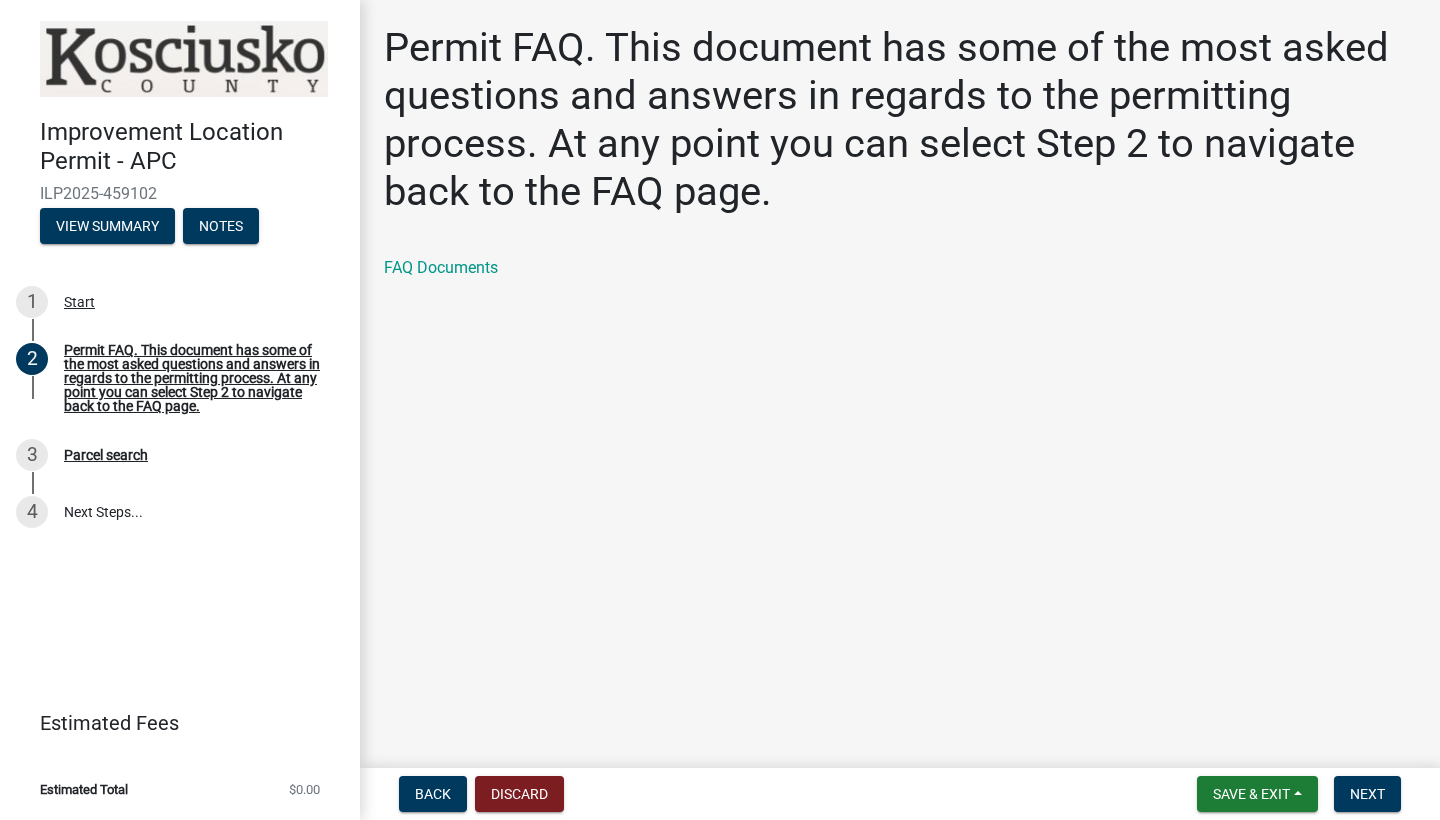click on "Permit FAQ.  This document has some of the most asked questions and answers in regards to the permitting process.  At any point you can select Step 2 to navigate back to the FAQ page. FAQ Documents" 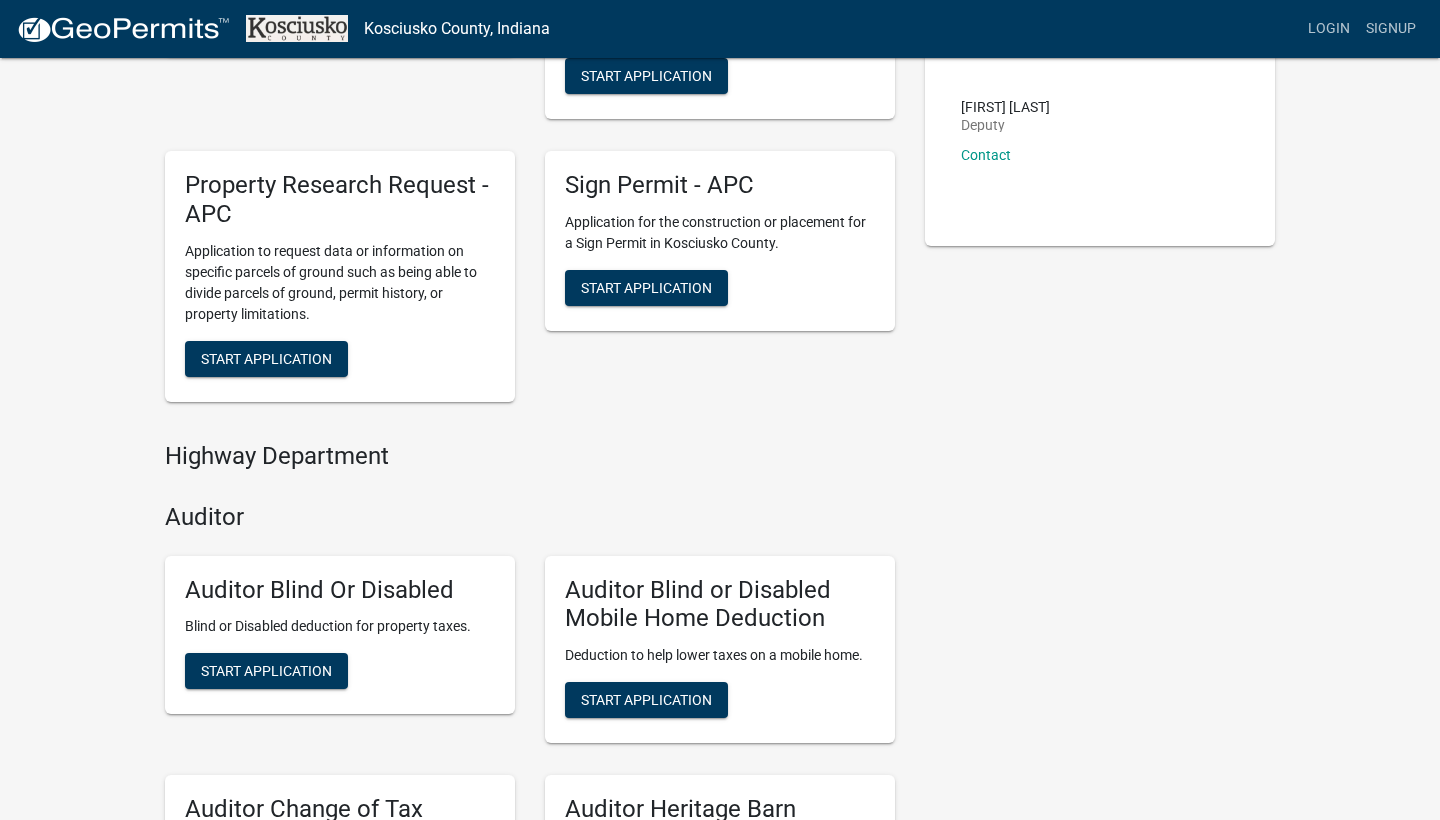 scroll, scrollTop: 341, scrollLeft: 0, axis: vertical 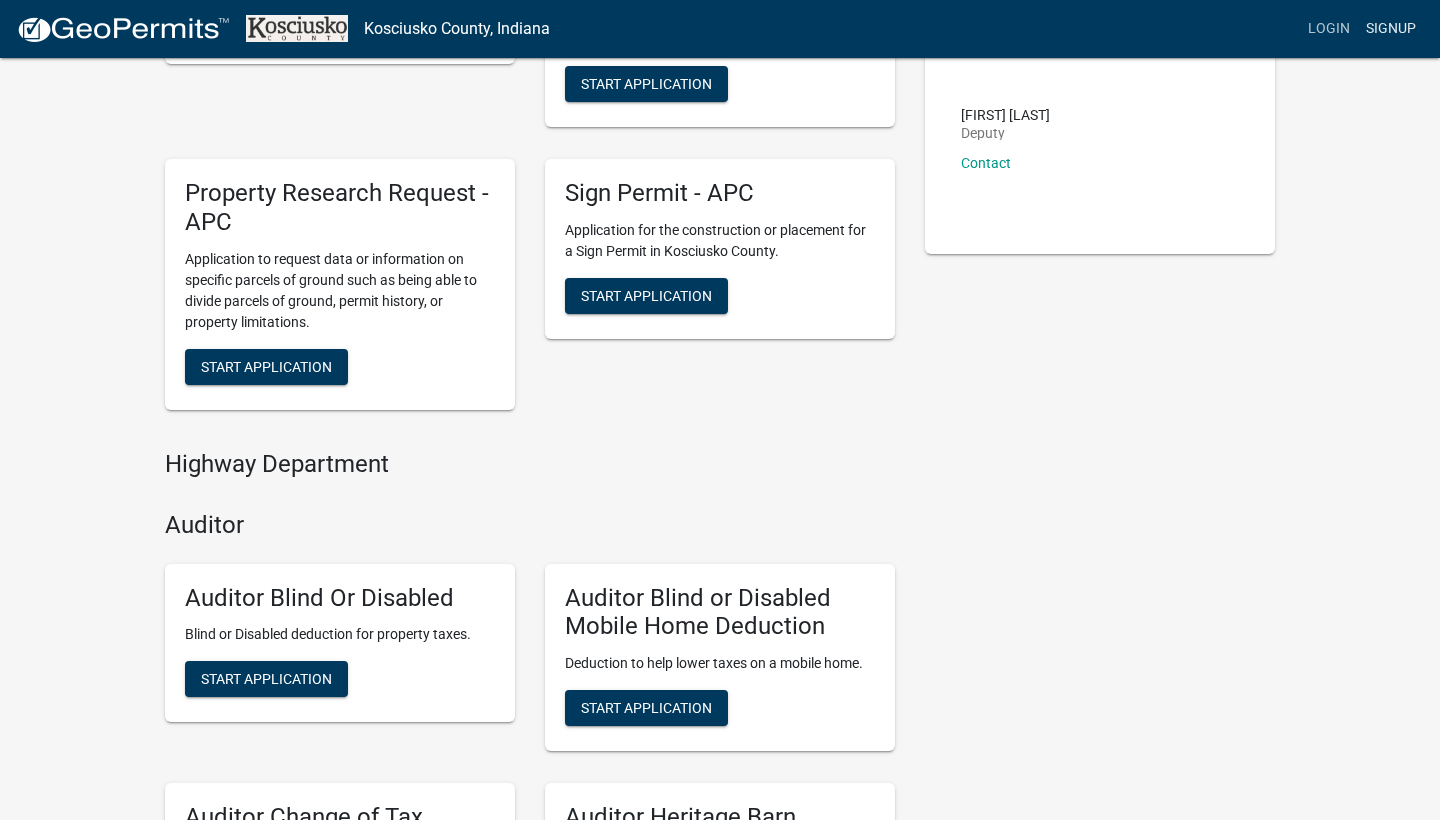 click on "Signup" at bounding box center [1391, 29] 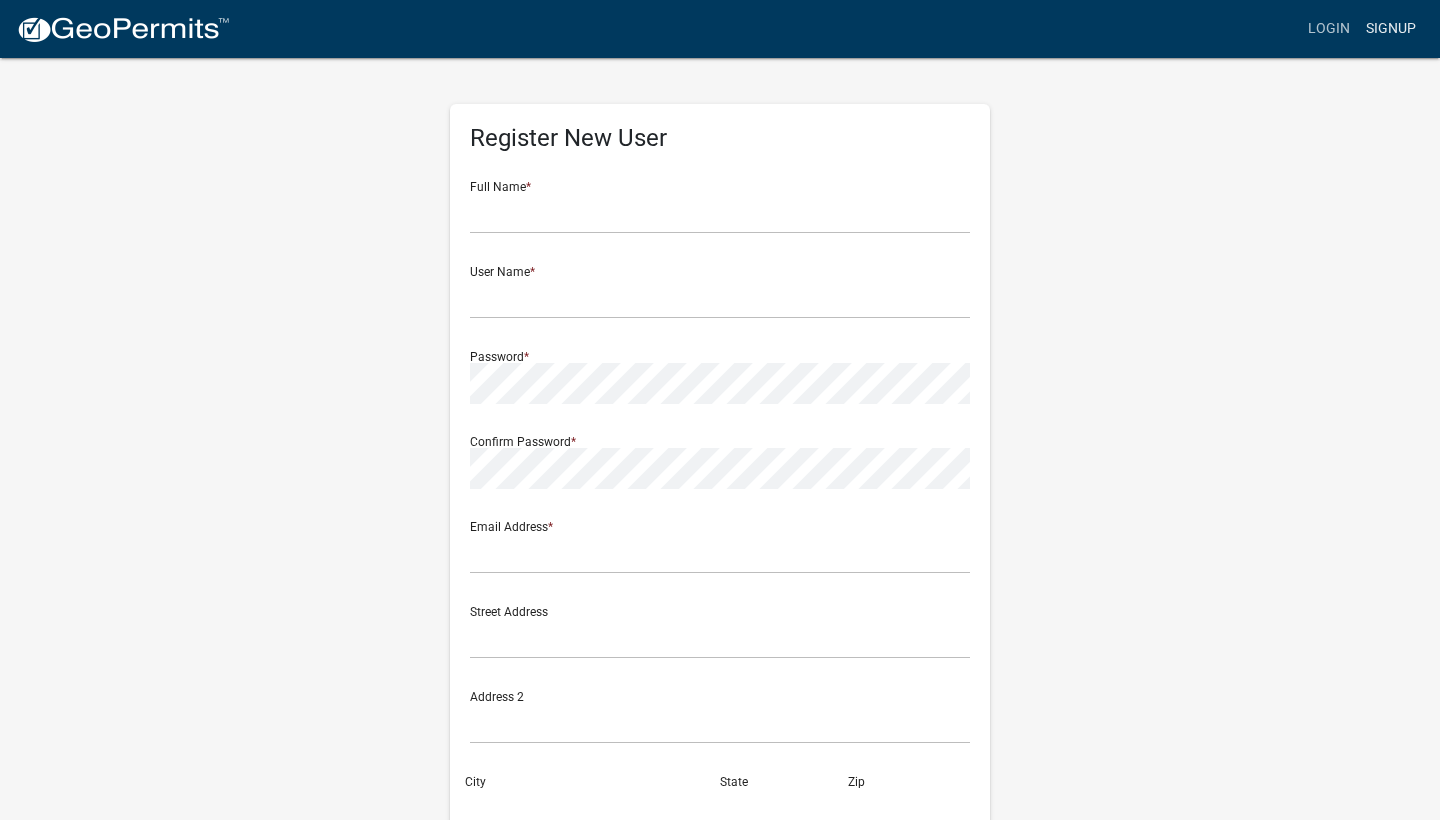 scroll, scrollTop: 0, scrollLeft: 0, axis: both 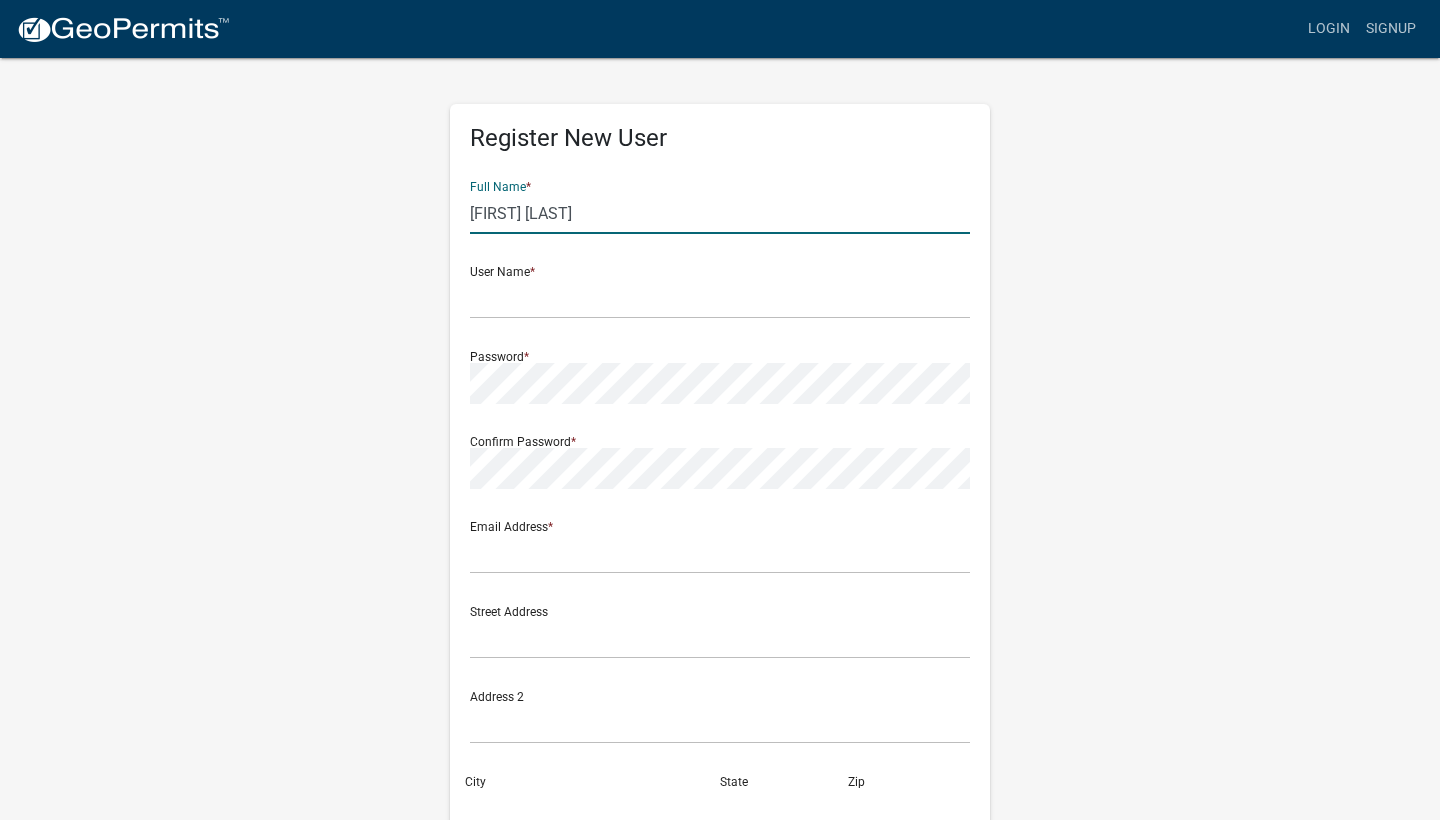 type on "[FIRST] [LAST]" 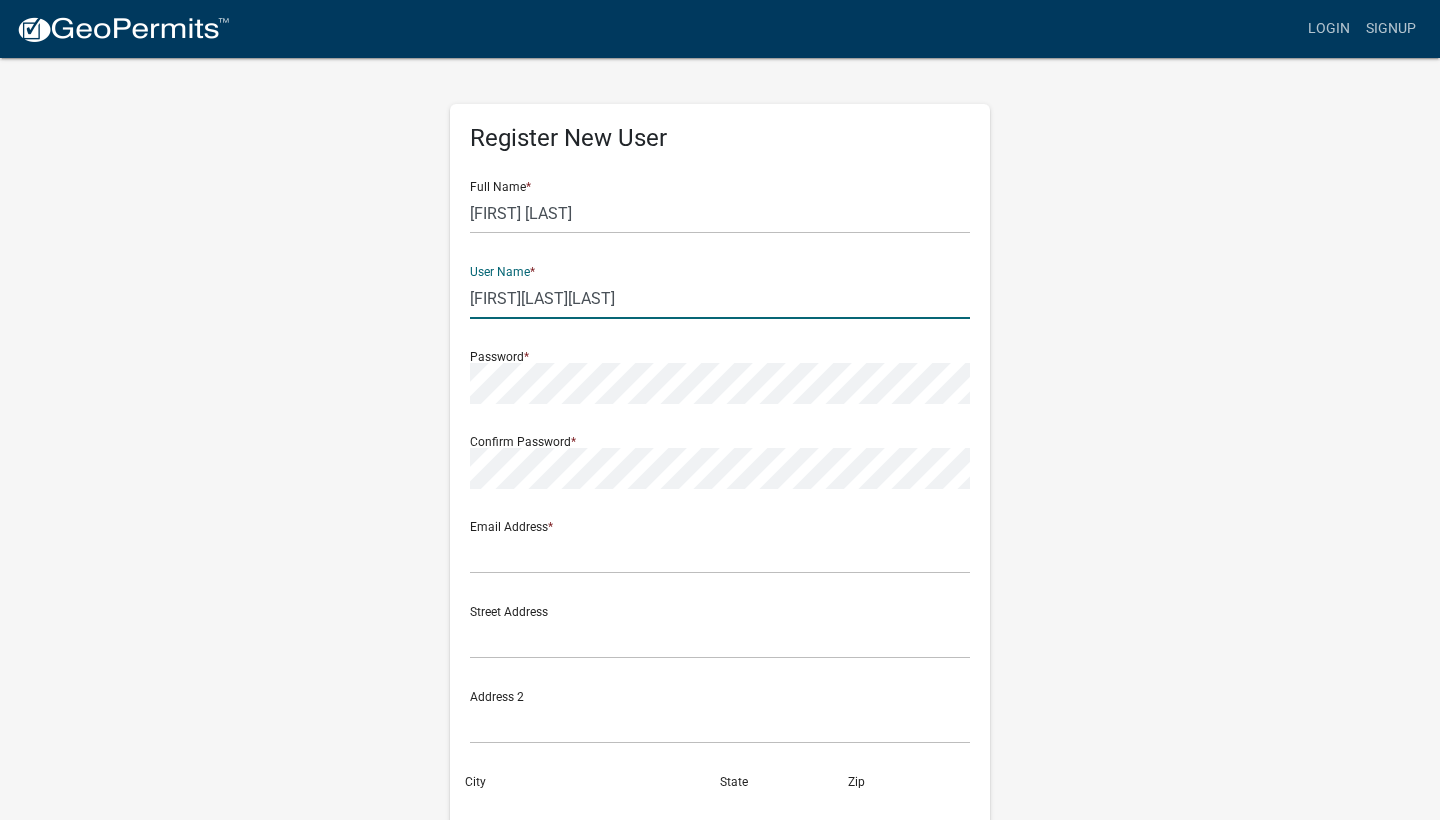 type on "[USERNAME]" 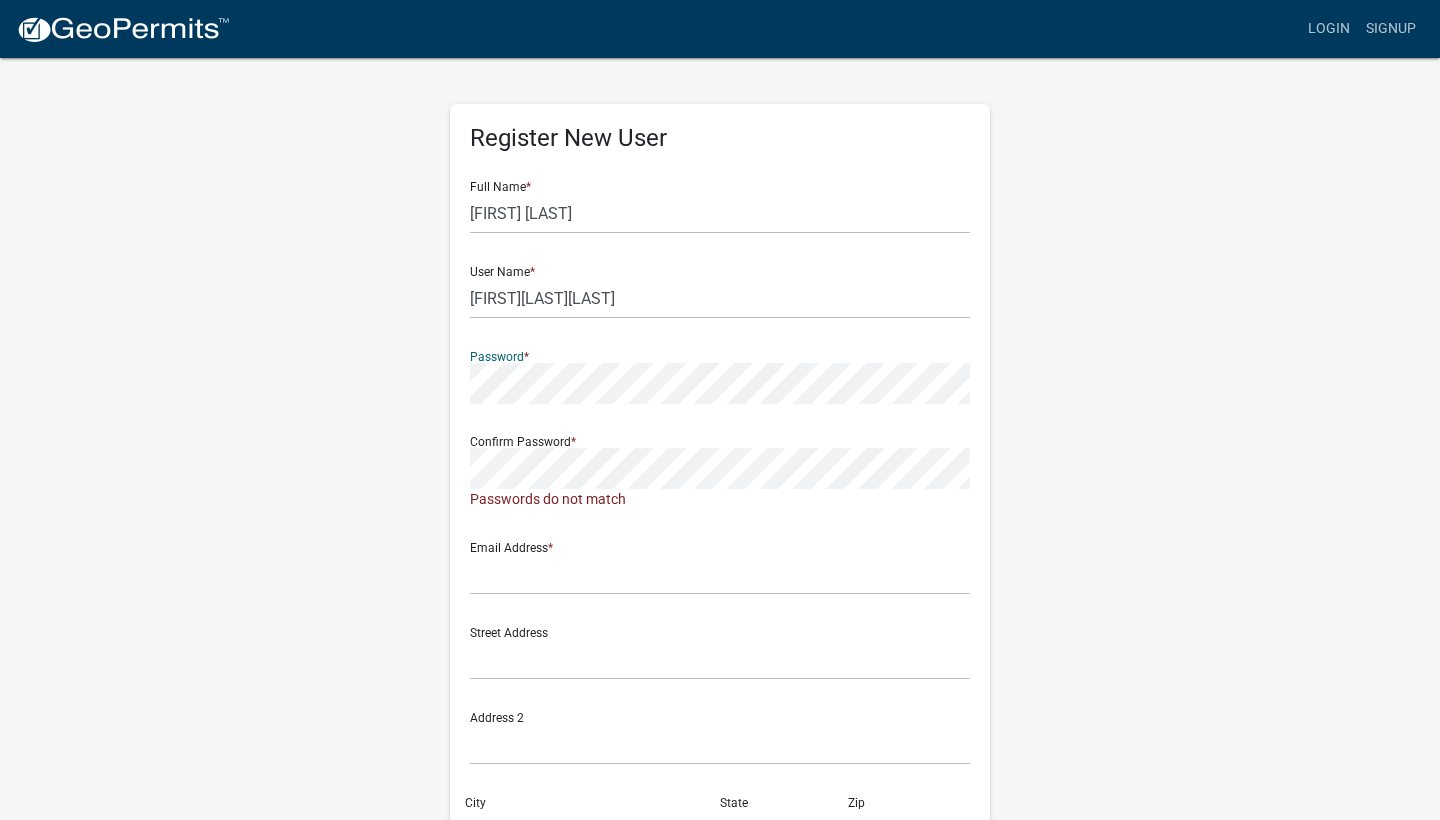 click on "Register New User Full Name  * Jillian Hathaway User Name  * ivanandjill Password  * Confirm Password  *  Passwords do not match  Email Address  * Street Address  Address 2 City  State  Zip  Phone Number  Cancel  Register" 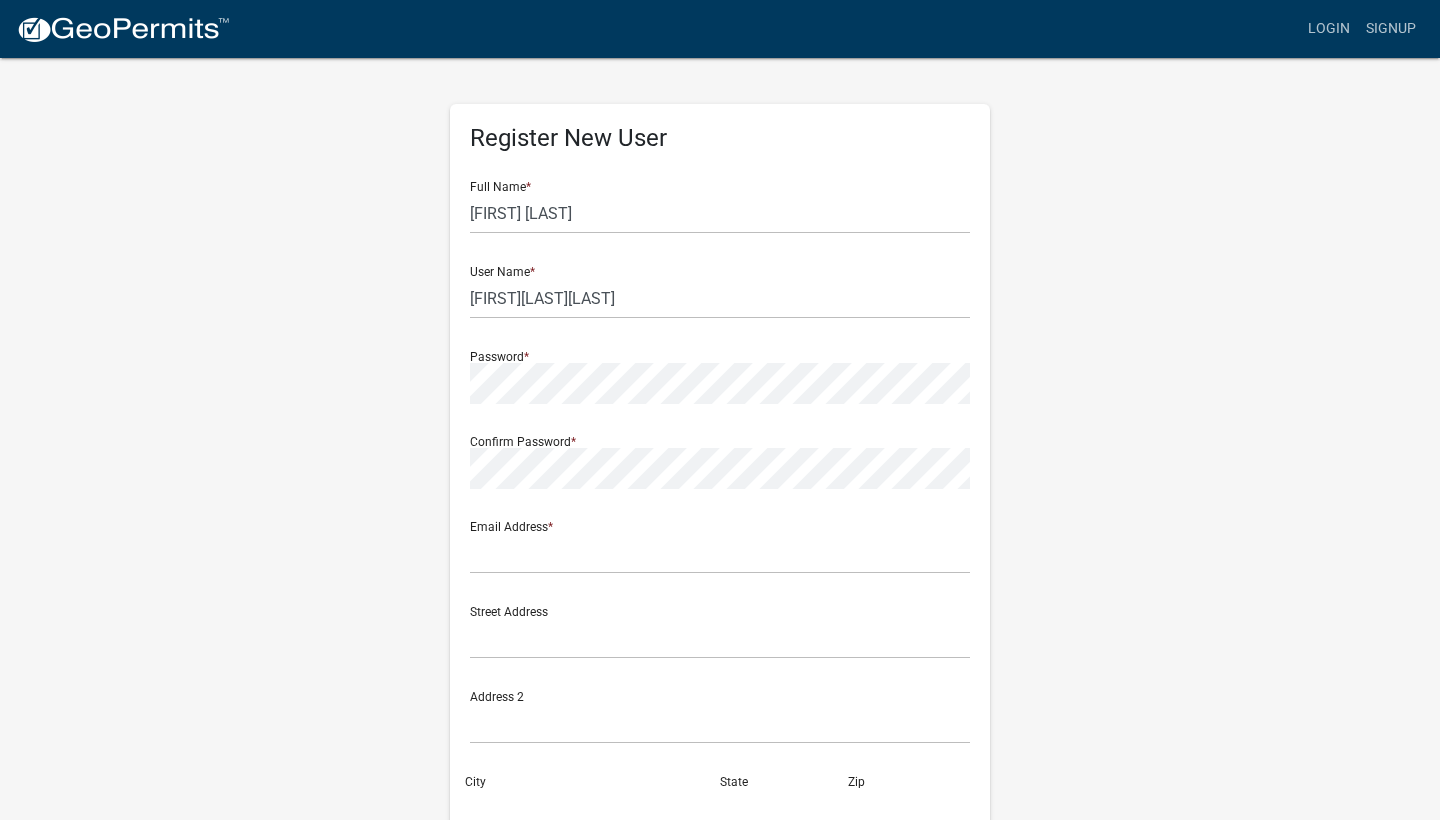 click on "Full Name  * Jillian Hathaway User Name  * ivanandjill Password  * Confirm Password  * Email Address  * Street Address  Address 2 City  State  Zip  Phone Number  Cancel  Register" 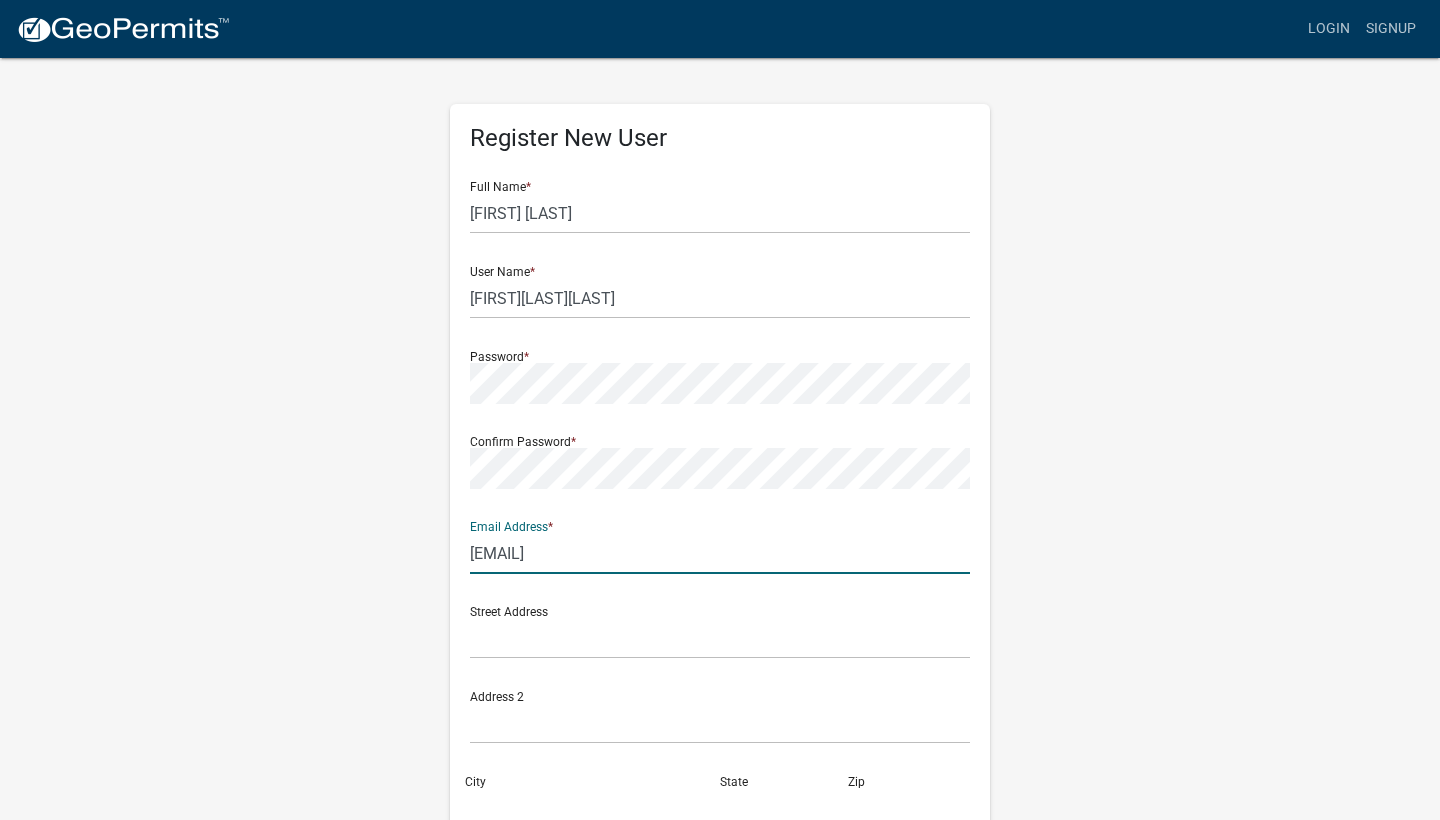 type on "[USERNAME]" 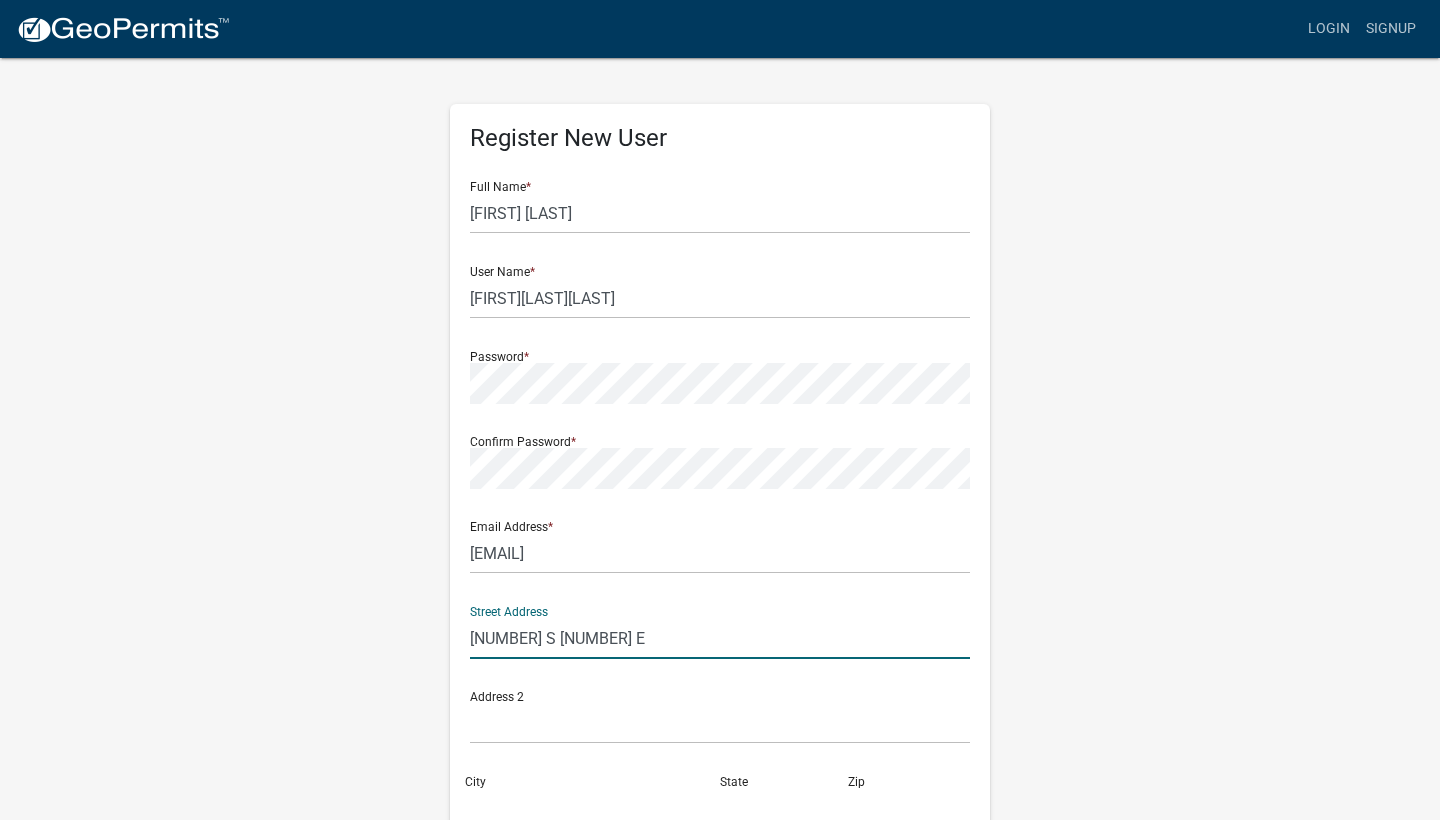 type on "[NUMBER] [STREET]" 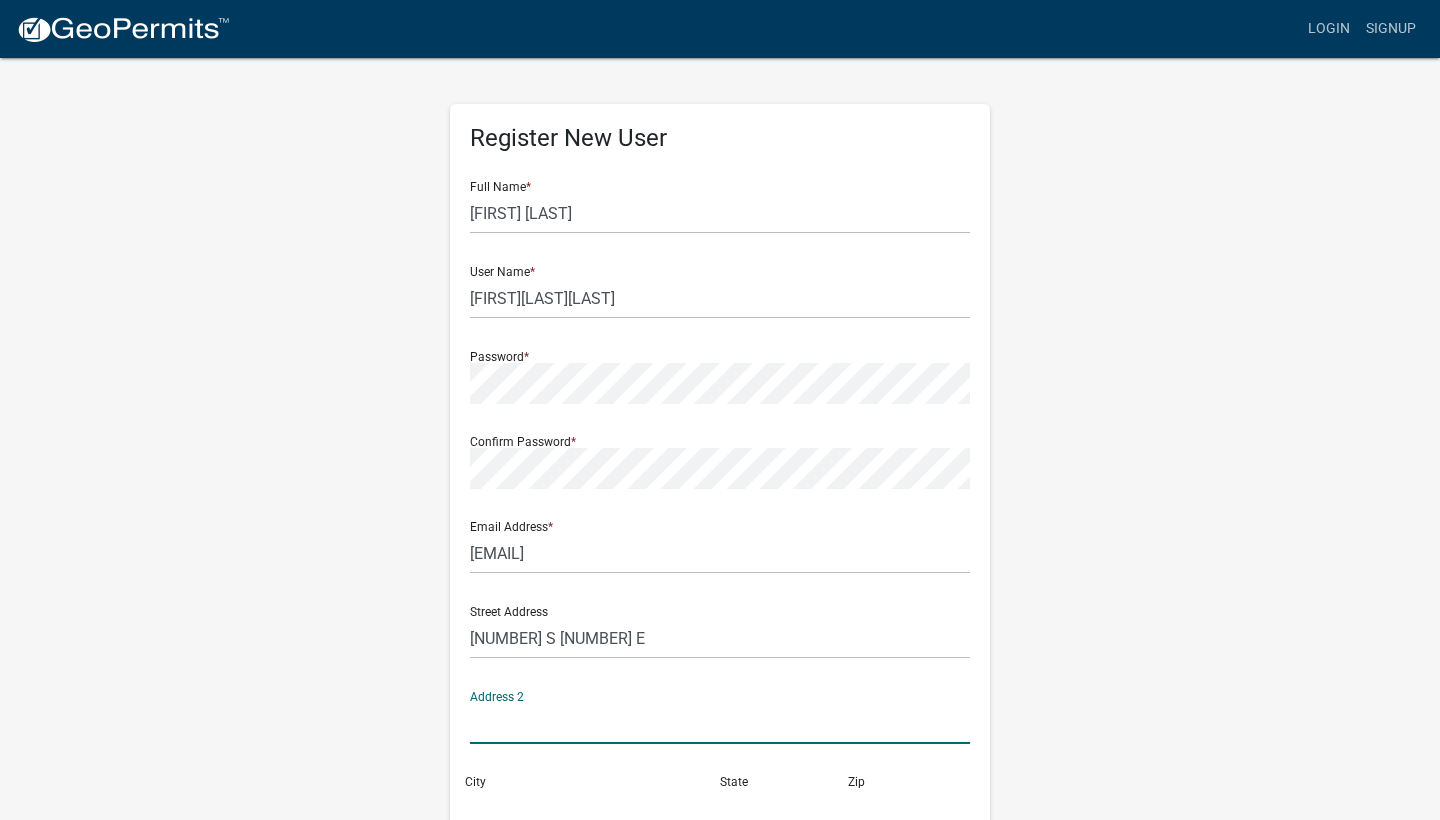 type on "W" 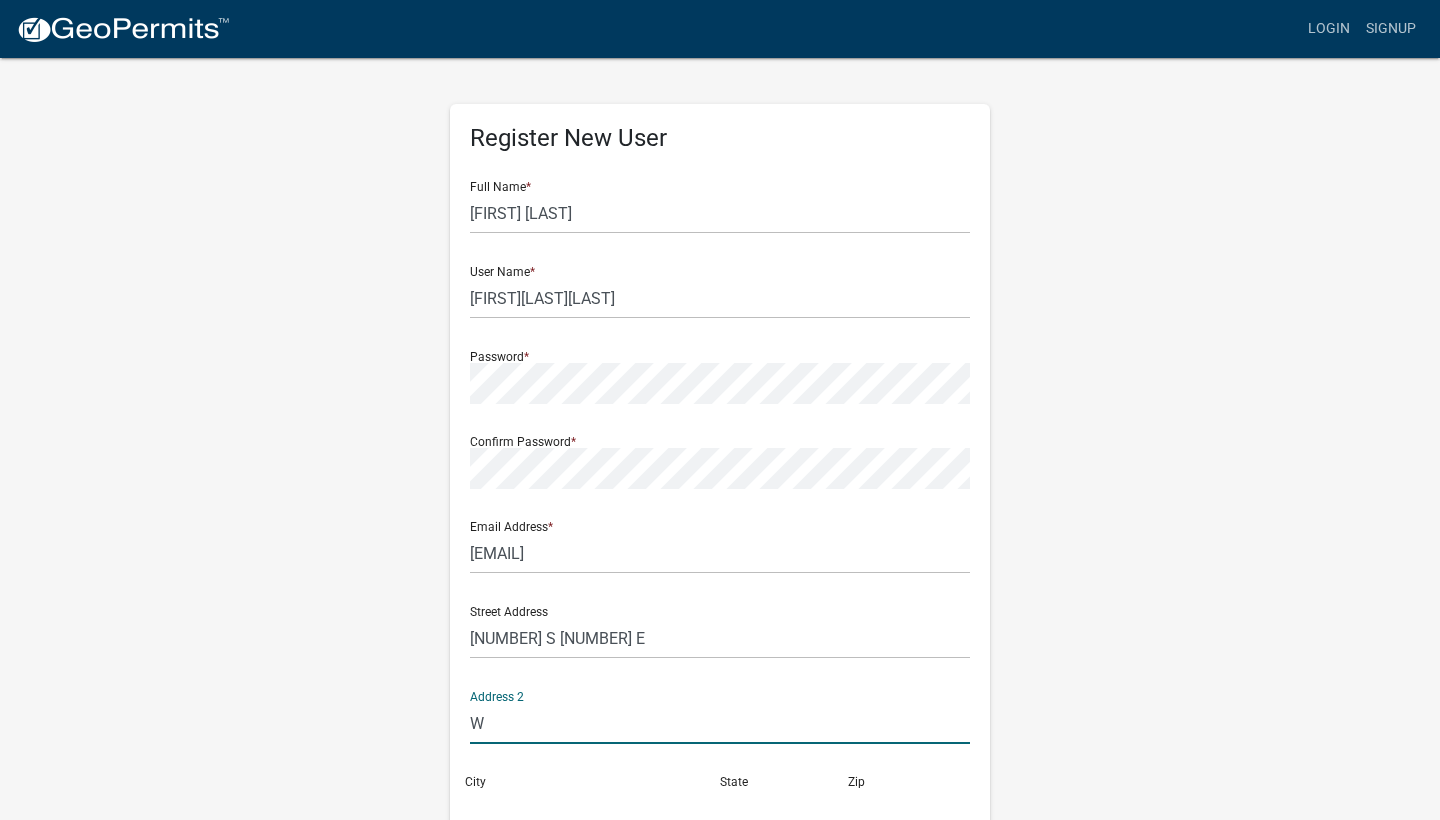 type 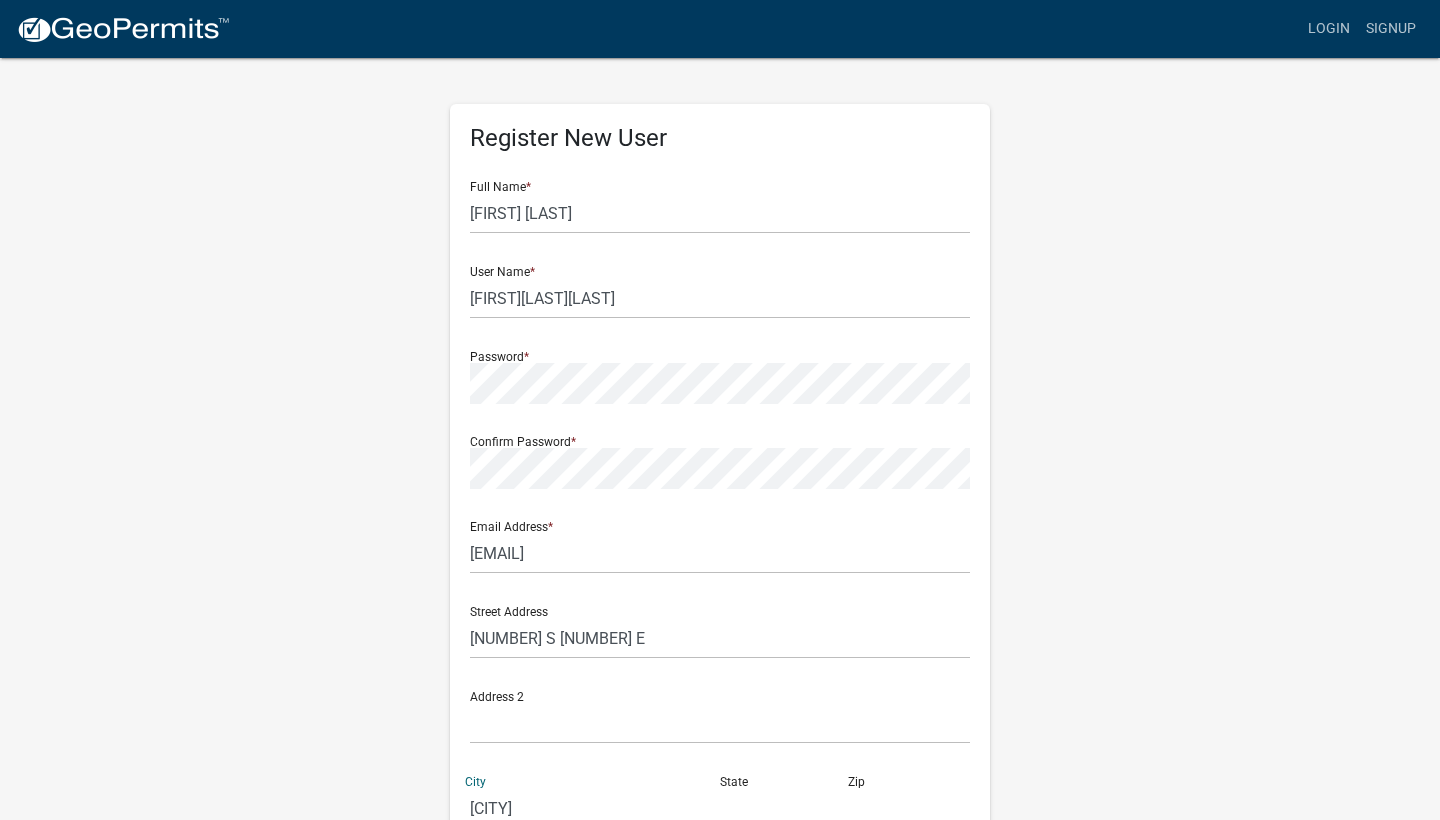 type on "Warsaw" 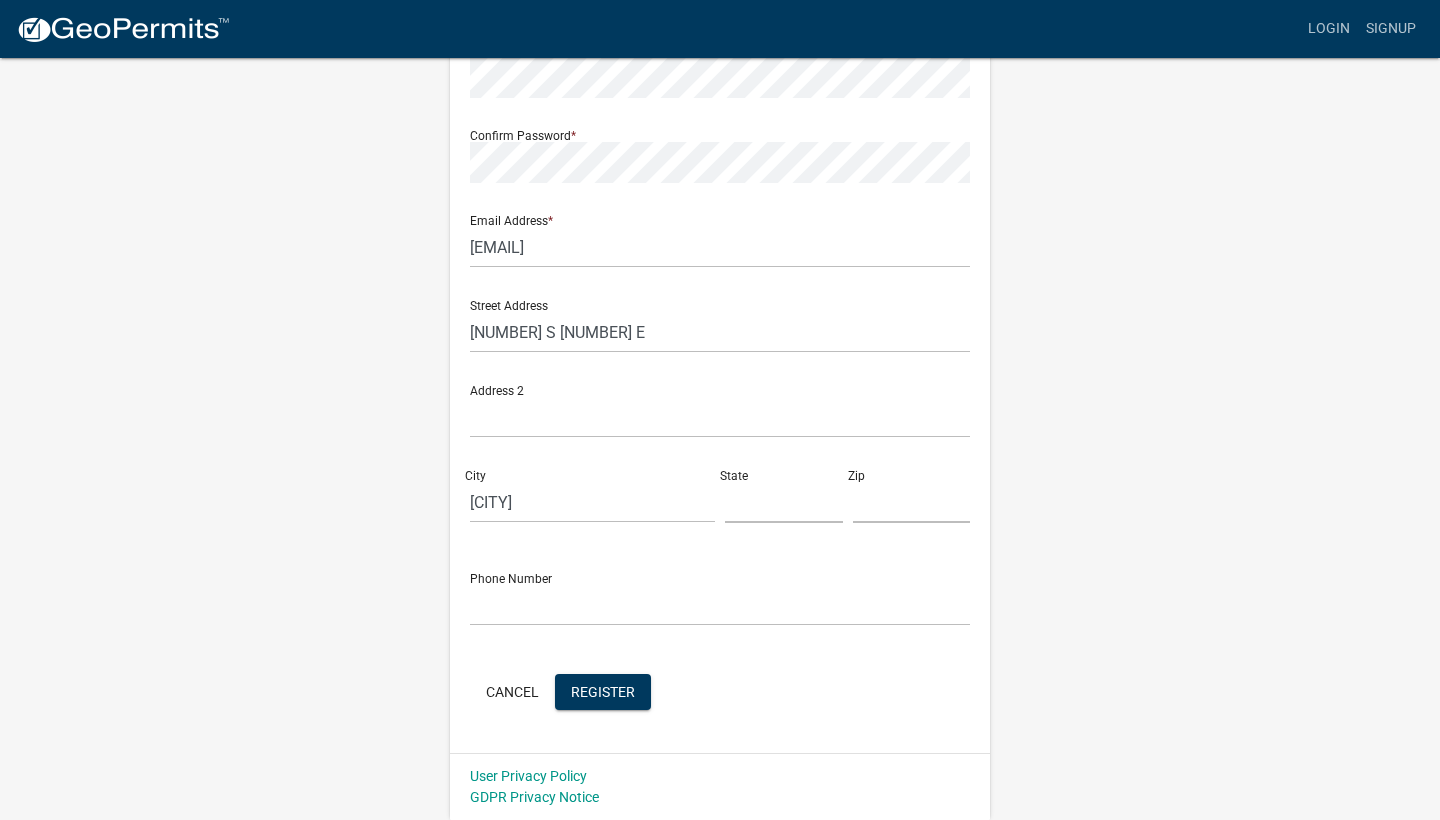 scroll, scrollTop: 340, scrollLeft: 0, axis: vertical 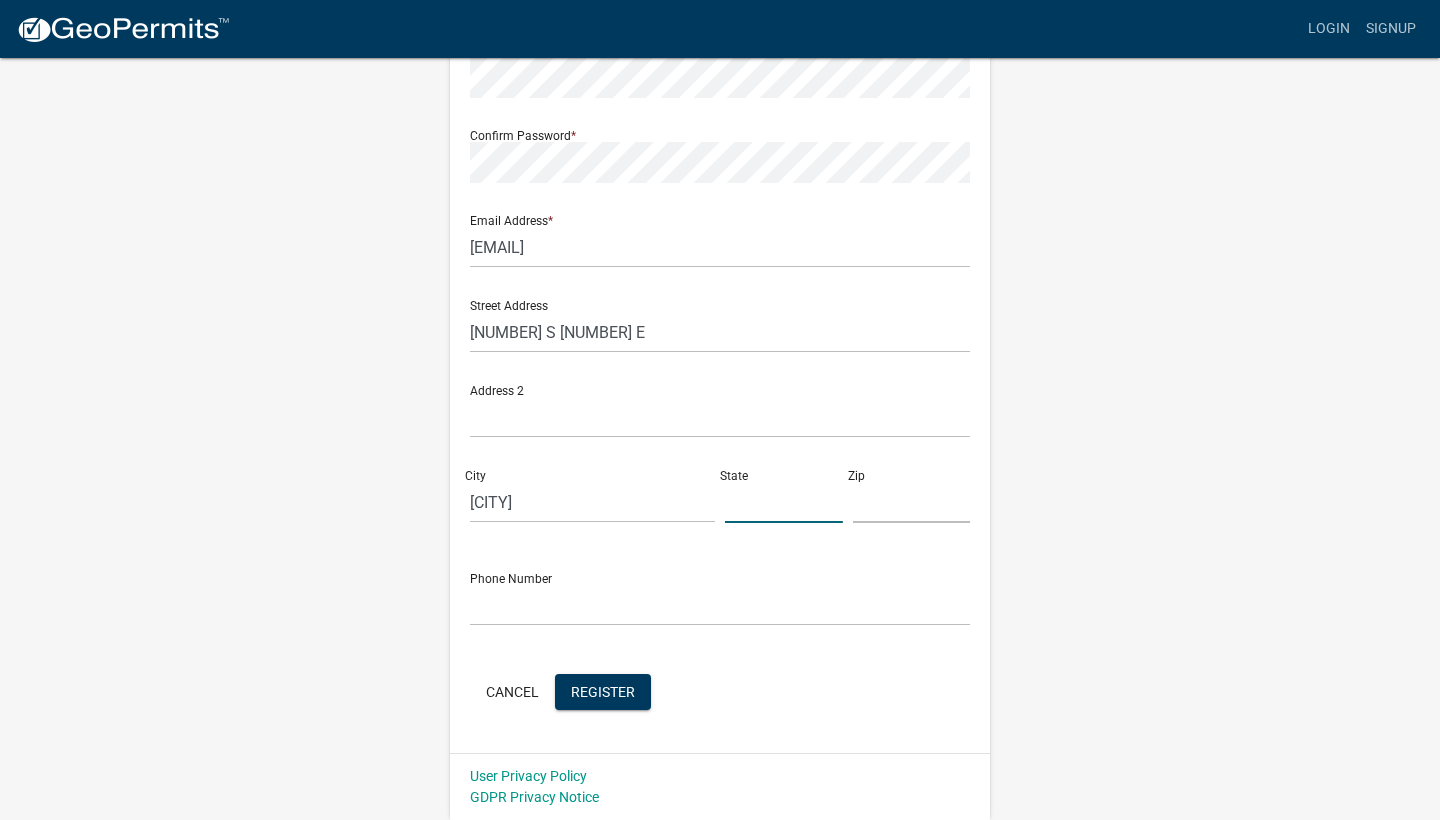 click 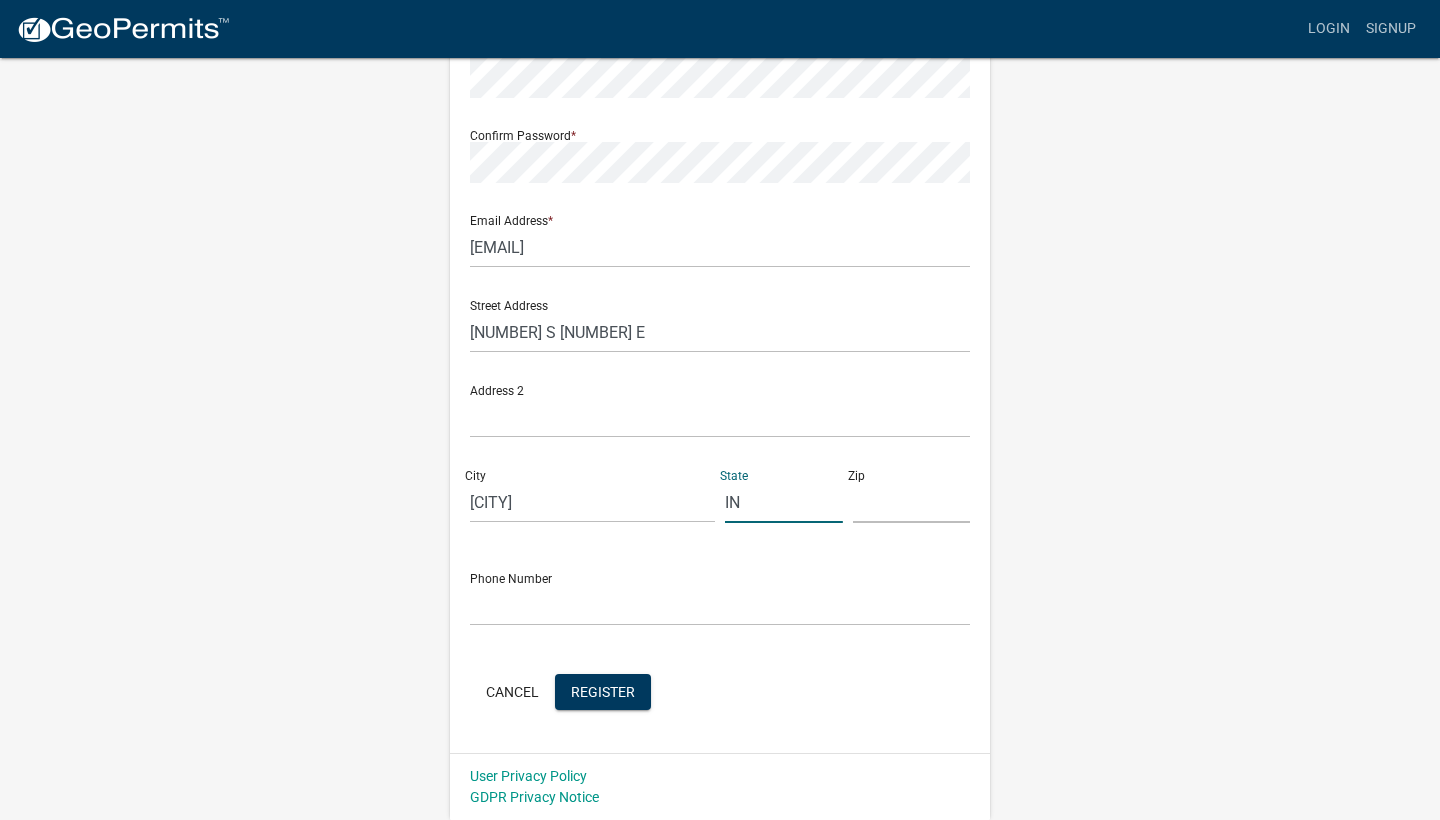 scroll, scrollTop: 305, scrollLeft: 0, axis: vertical 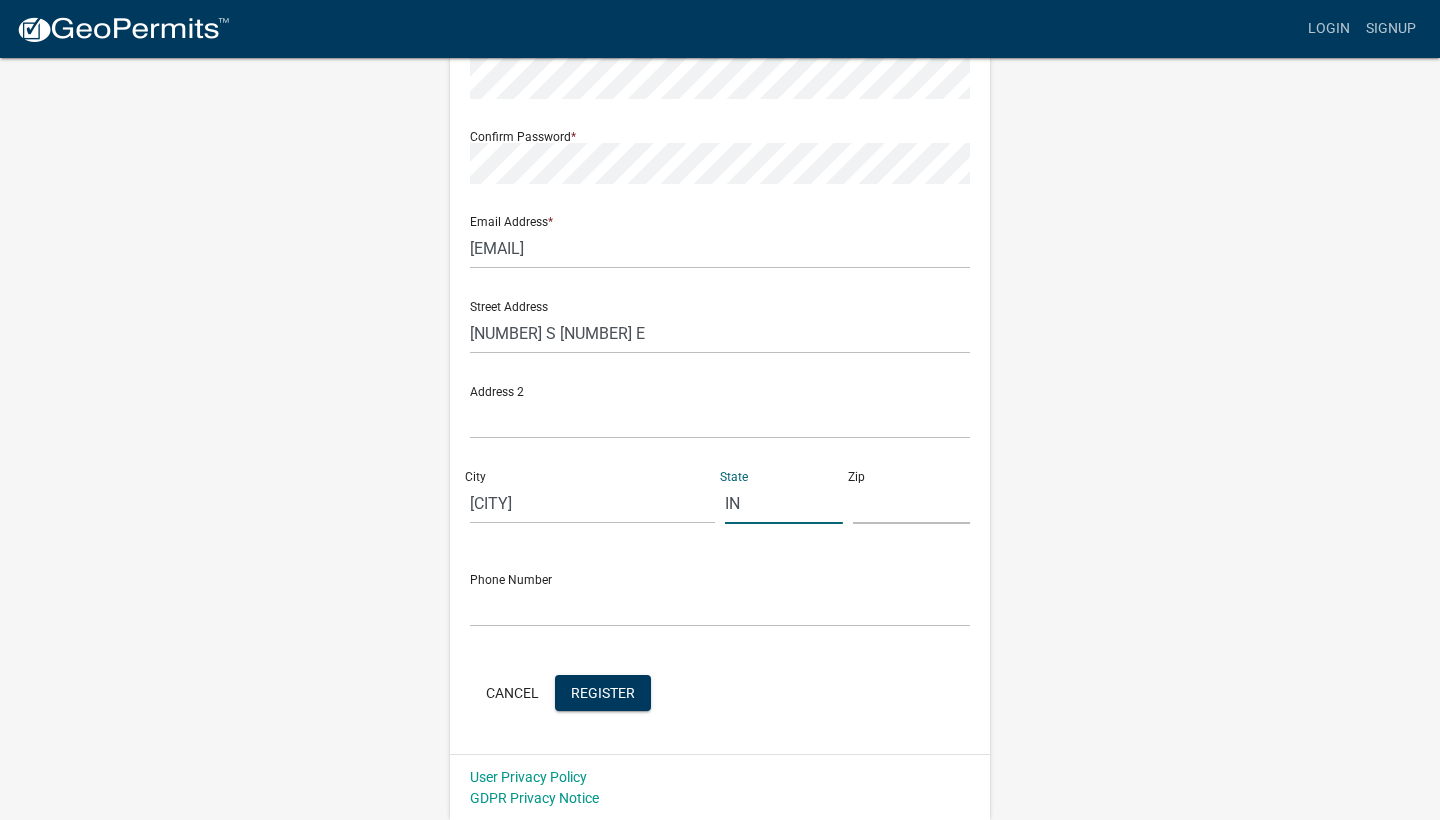 type on "IN" 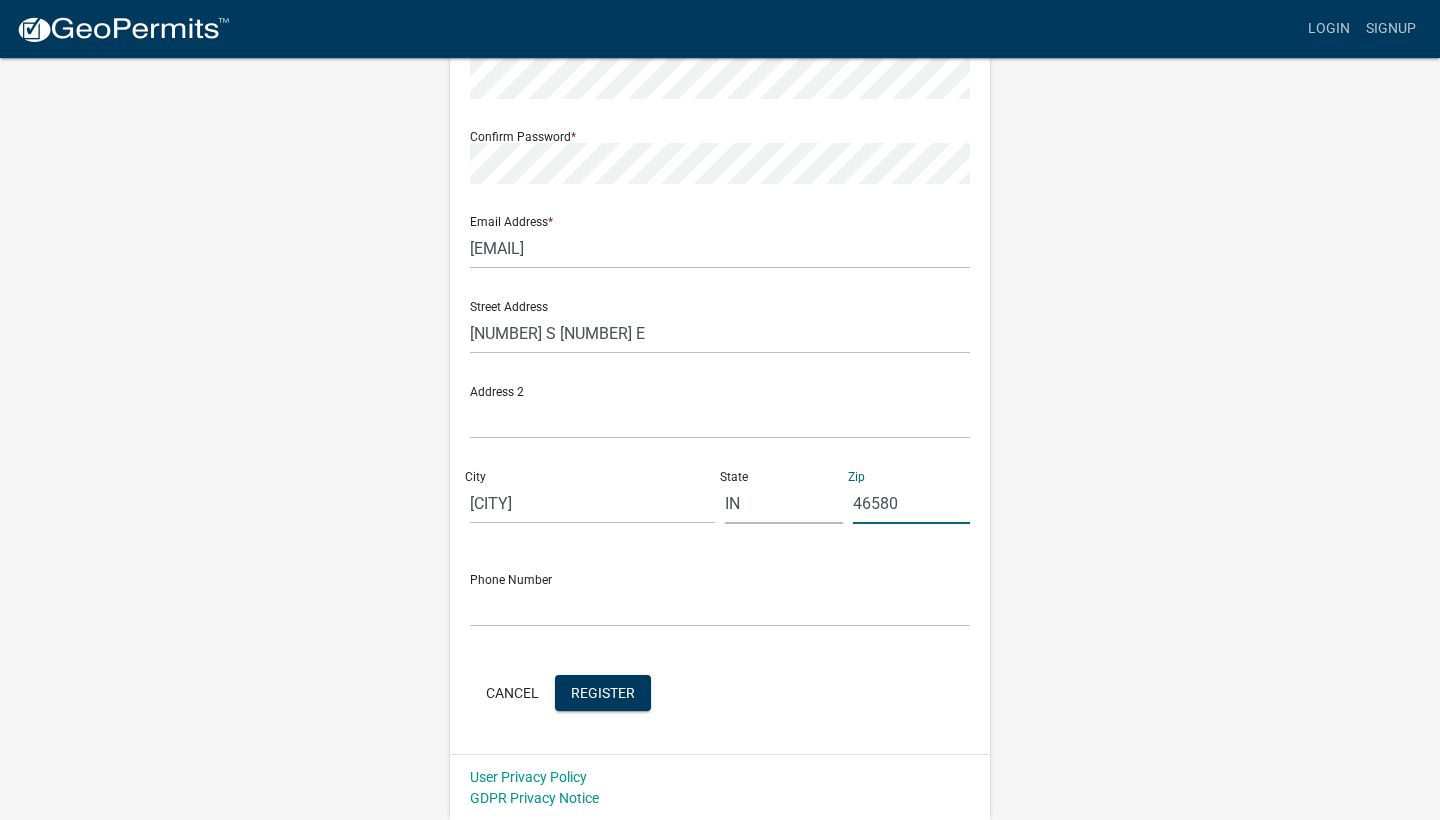 type on "46580" 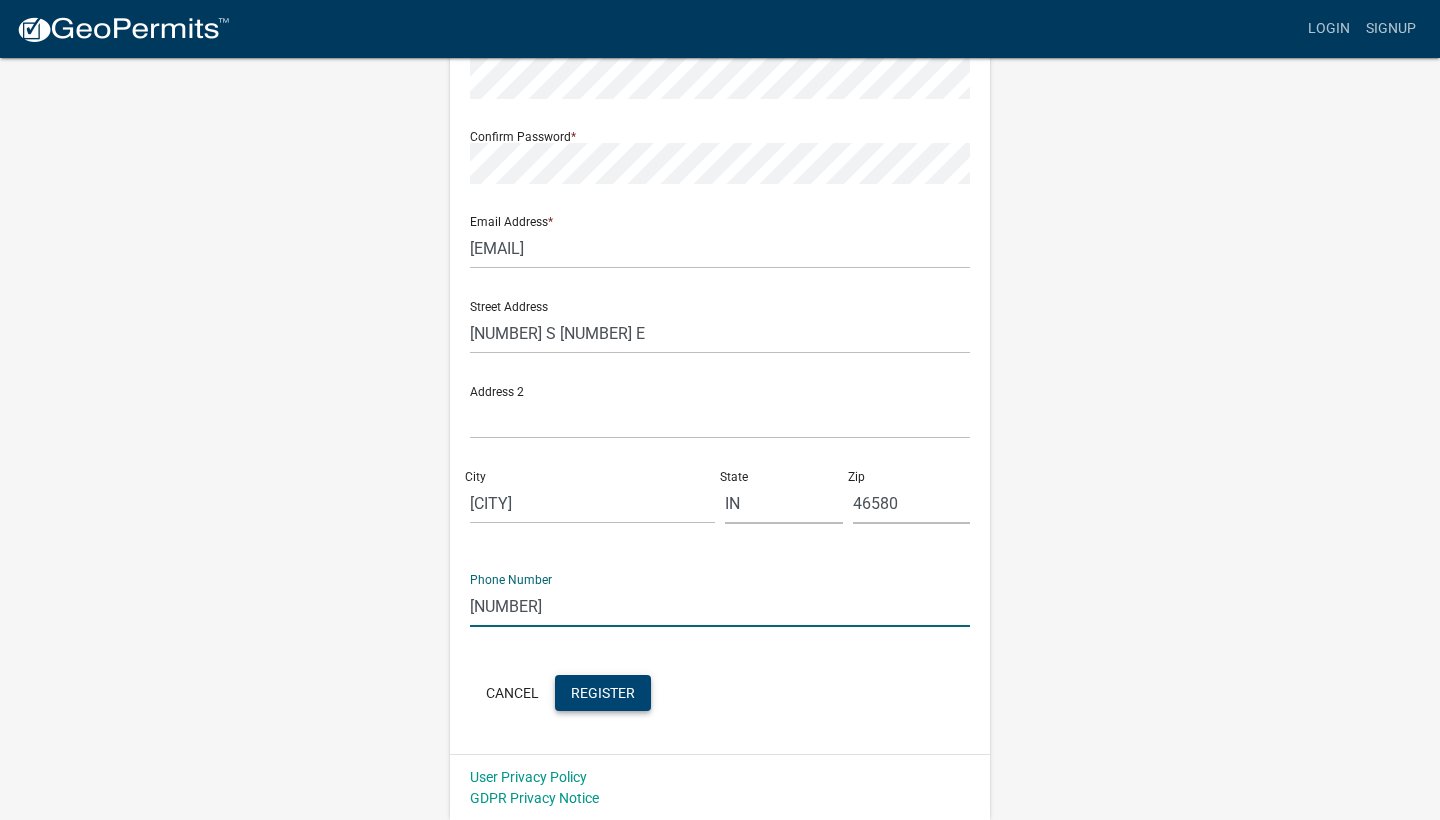 type on "[PHONE]" 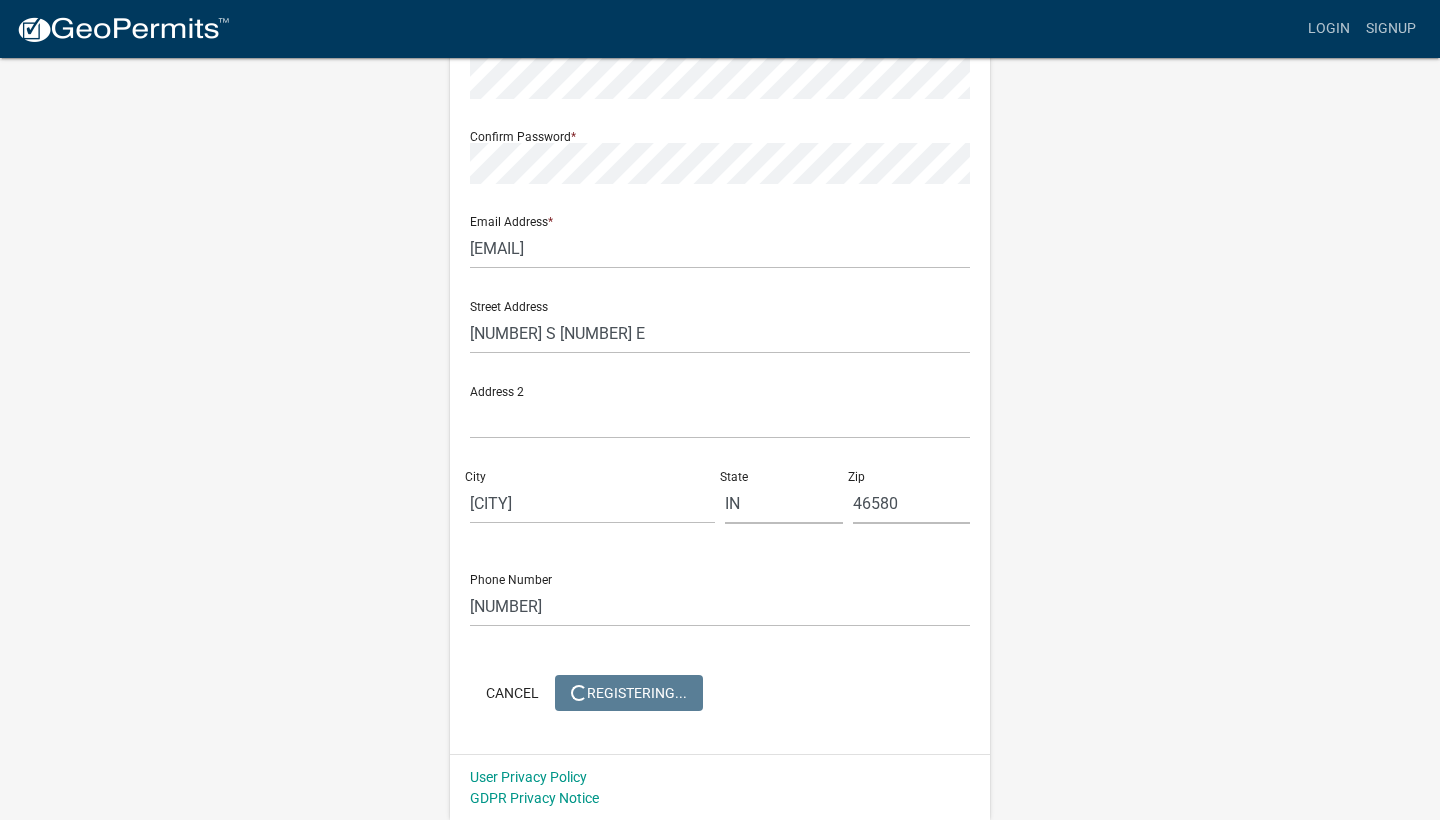 scroll, scrollTop: 0, scrollLeft: 0, axis: both 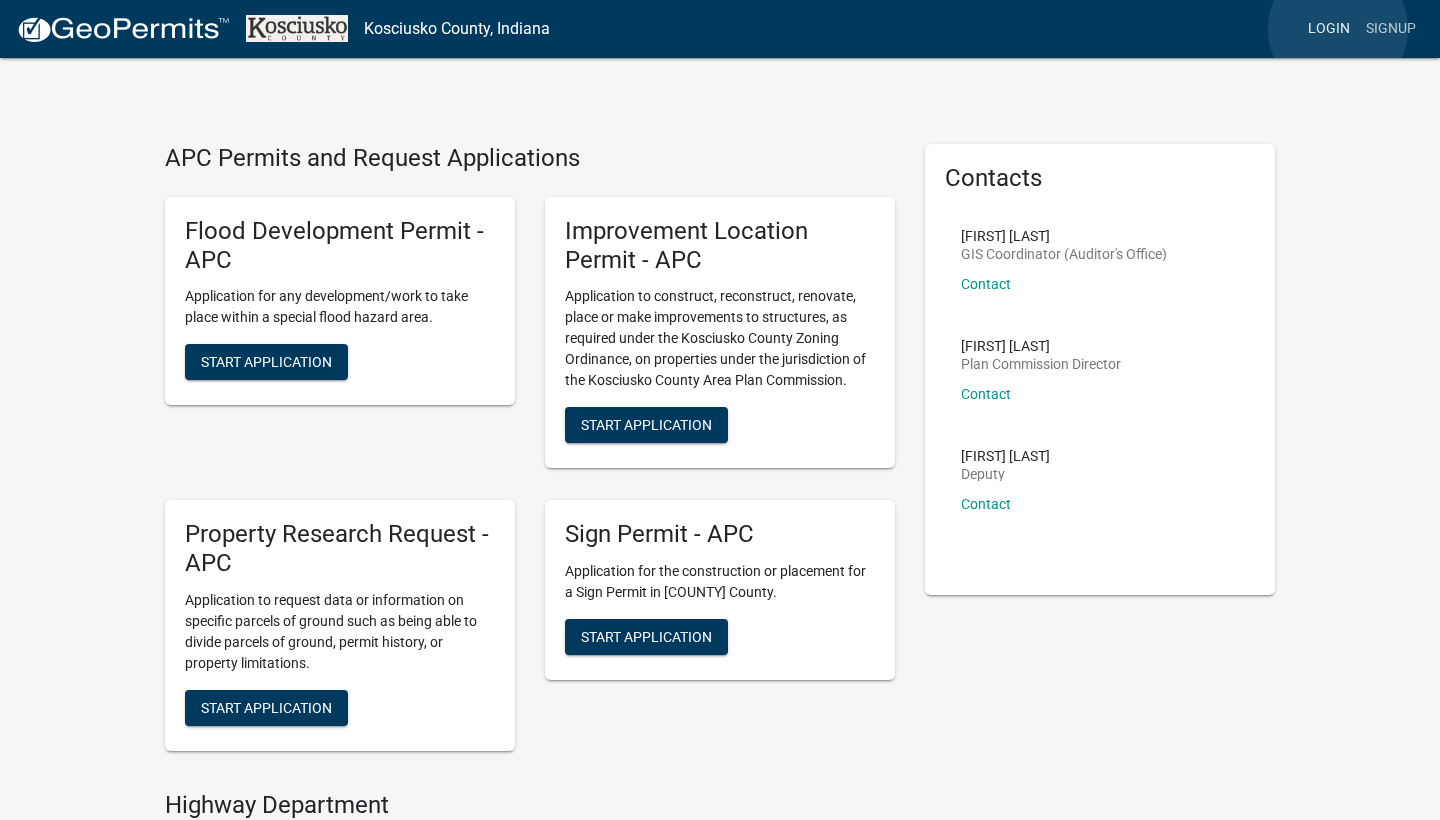 click on "Login" at bounding box center [1329, 29] 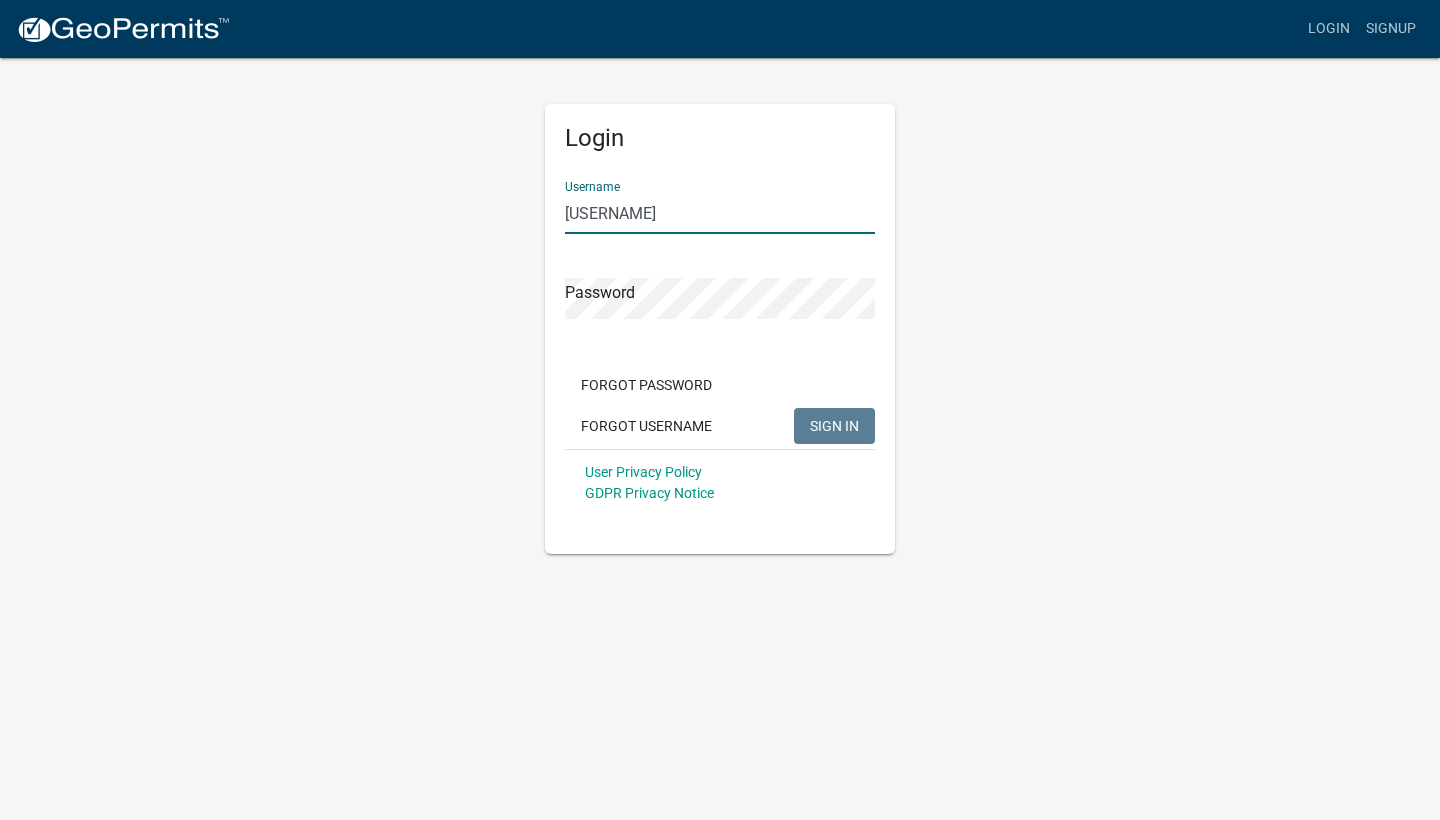 type on "[USERNAME]" 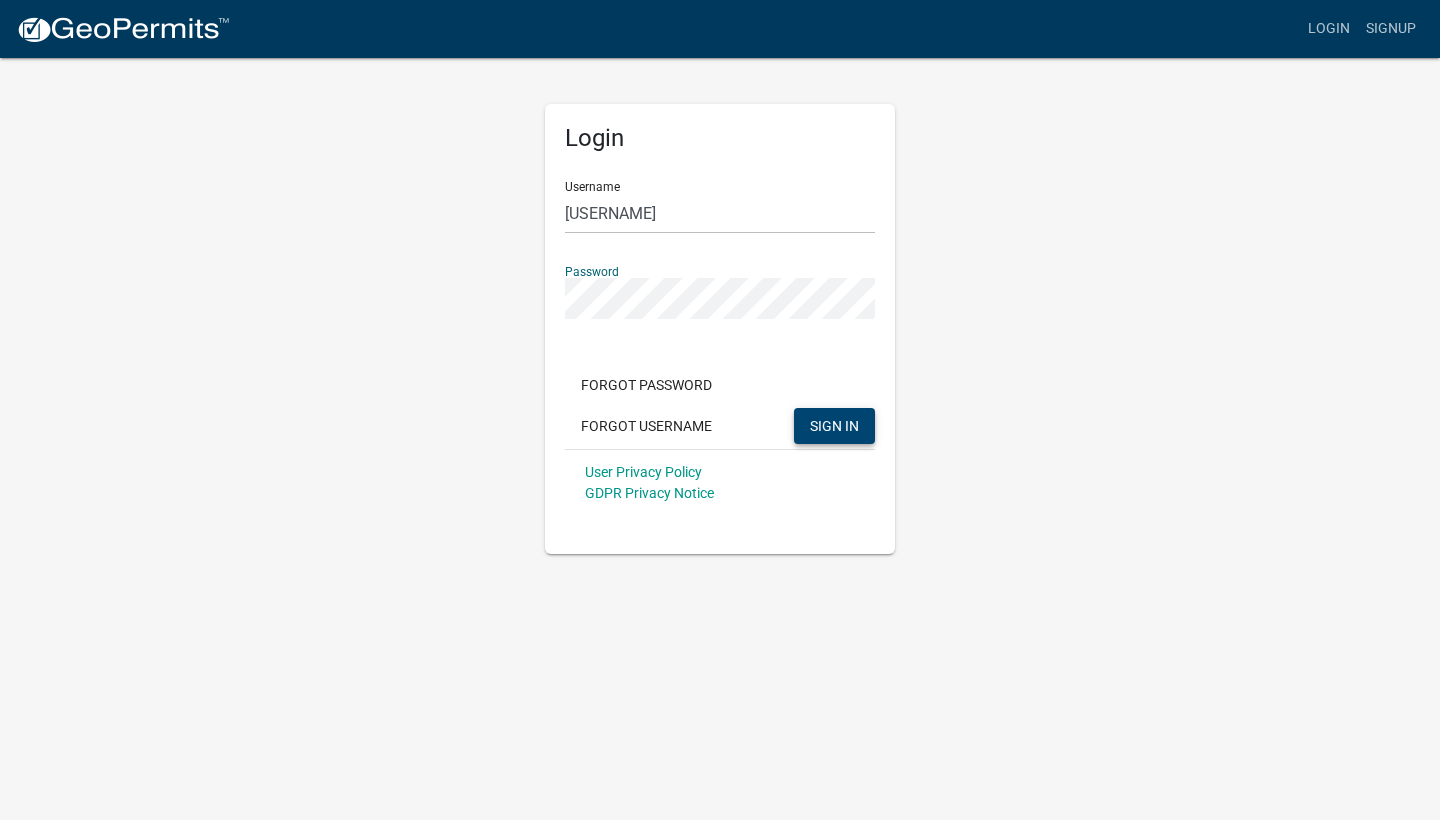 click on "SIGN IN" 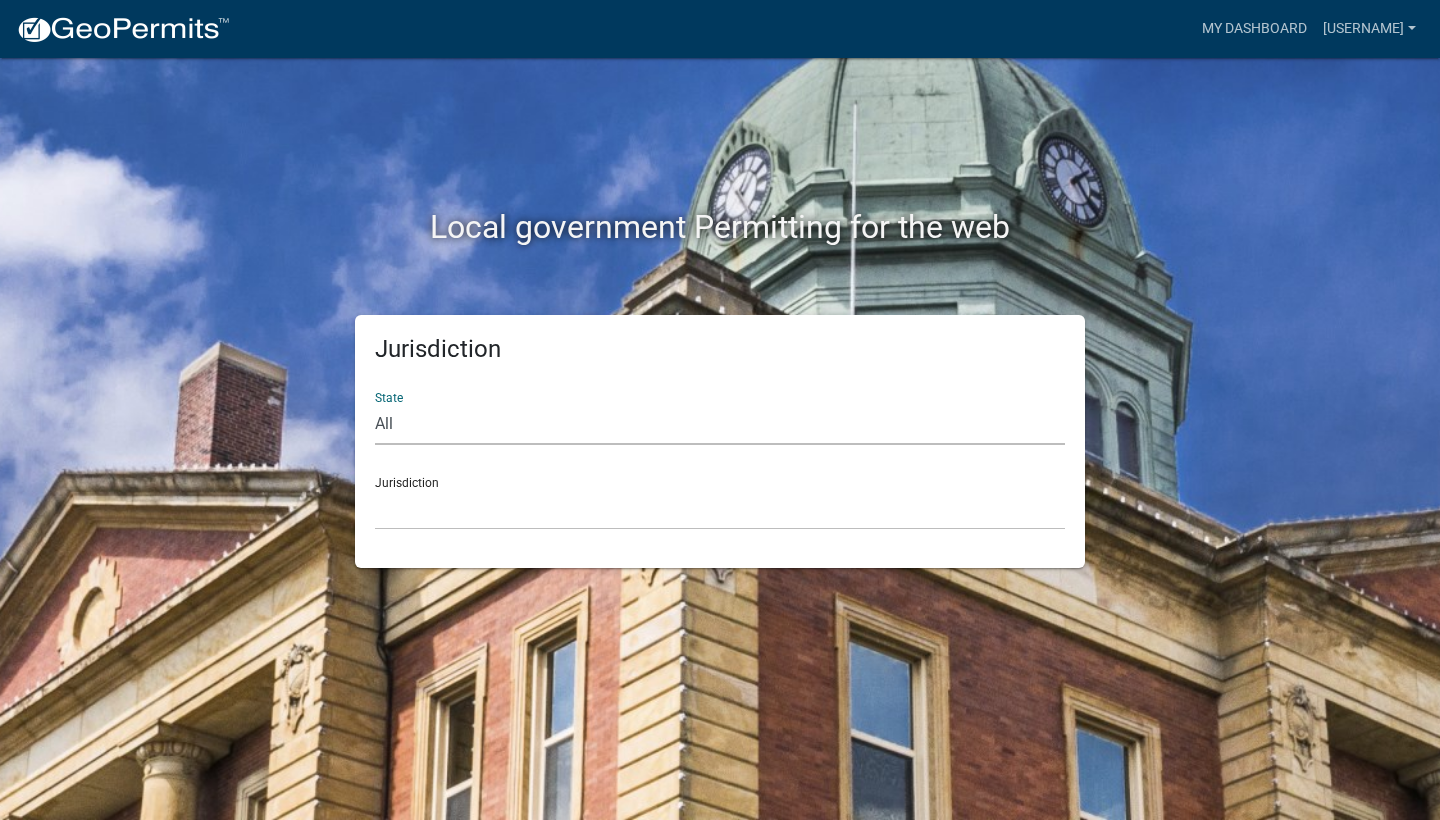 select on "Indiana" 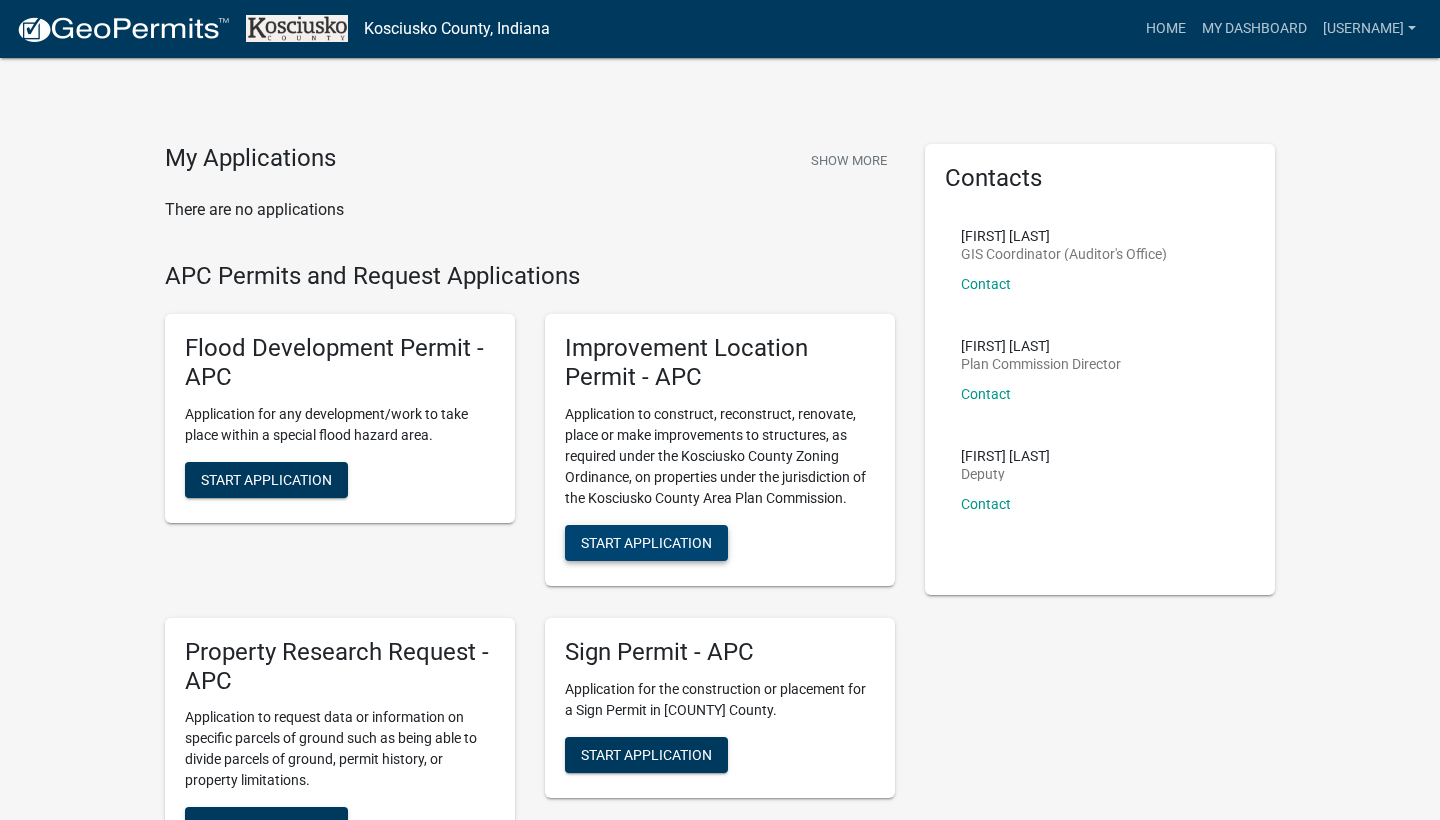 click on "Start Application" at bounding box center [646, 542] 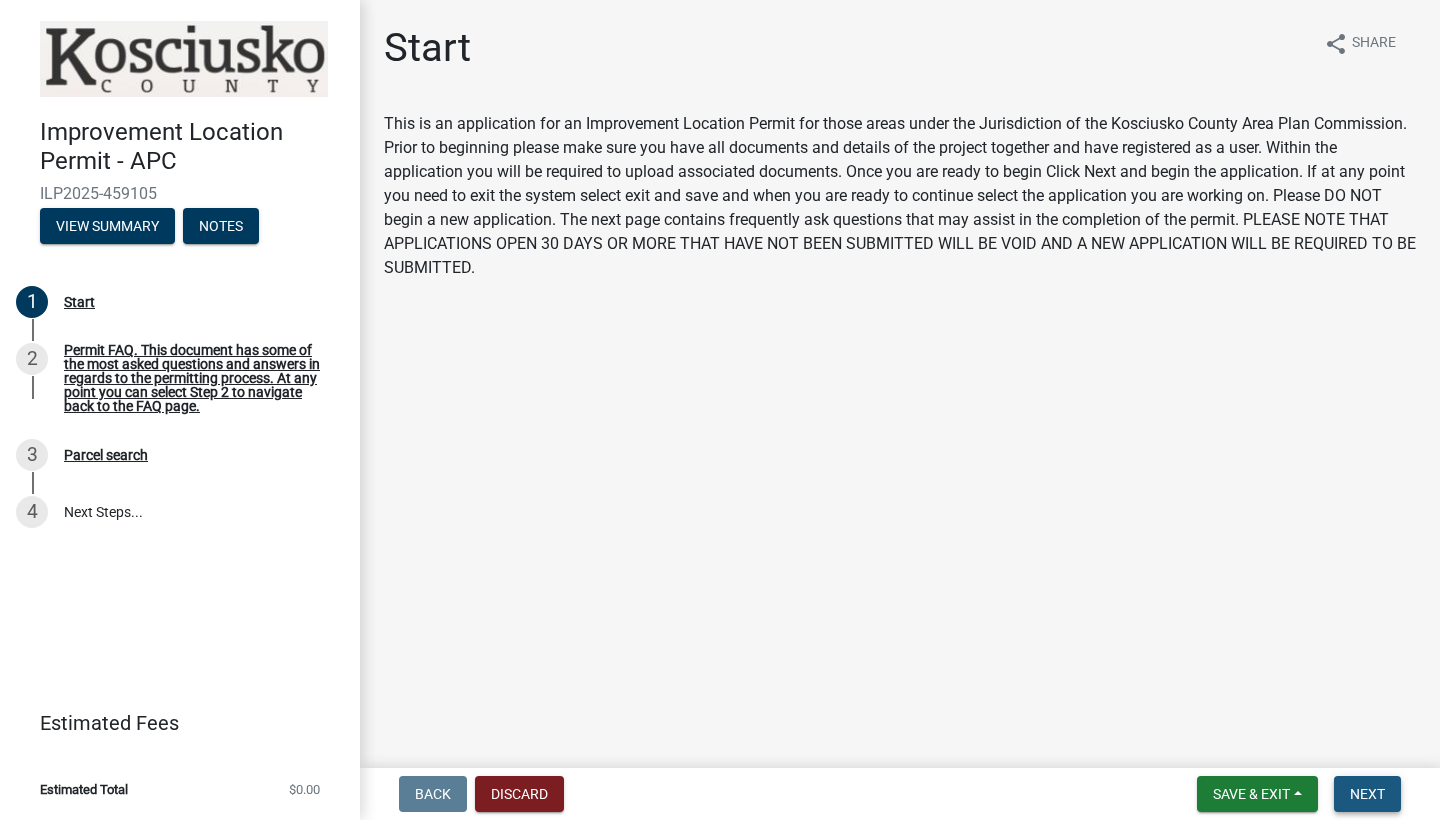 click on "Next" at bounding box center [1367, 794] 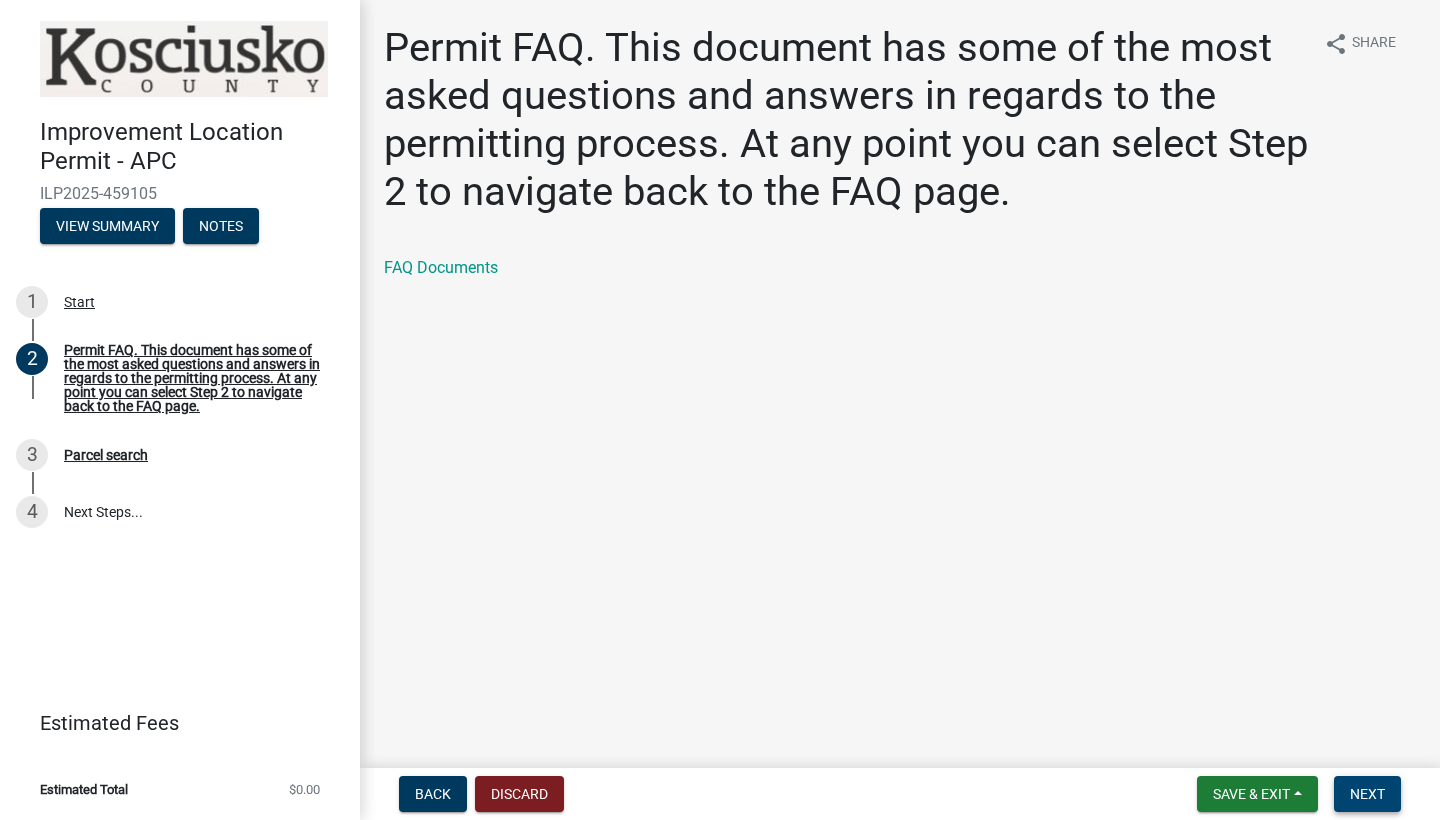 click on "Next" at bounding box center (1367, 794) 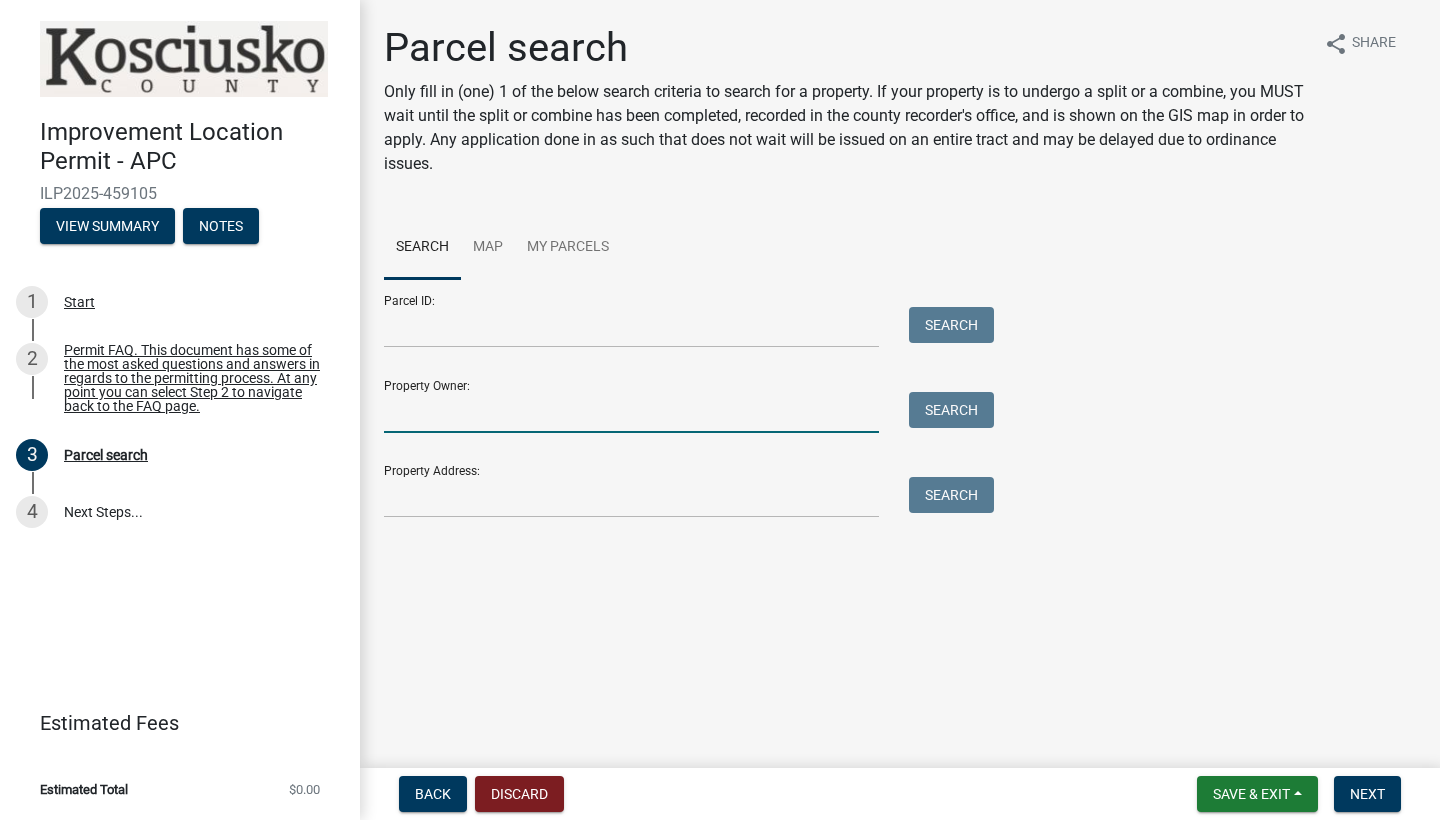 click on "Property Owner:" at bounding box center [631, 412] 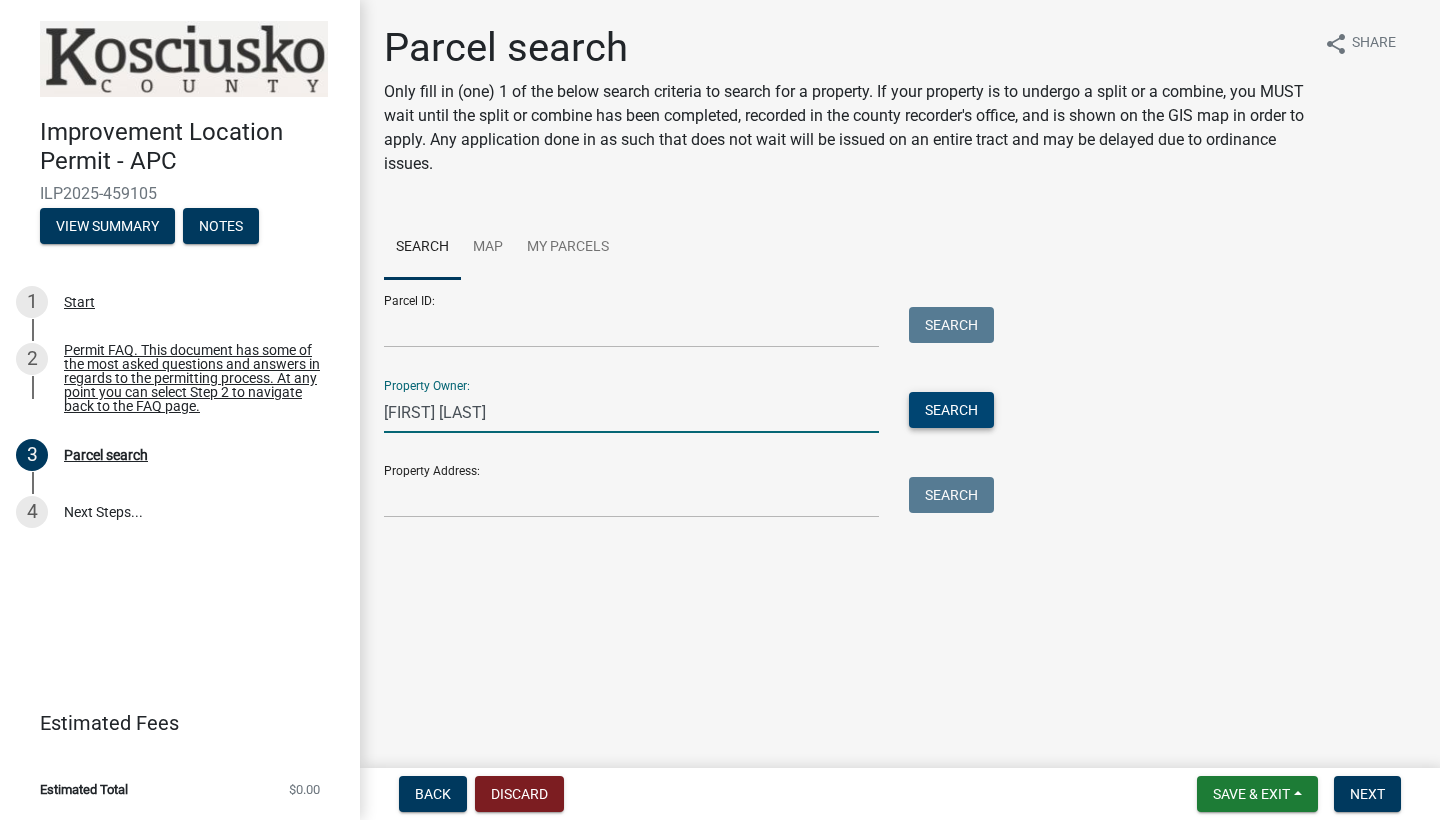 type on "[FIRST] [LAST]" 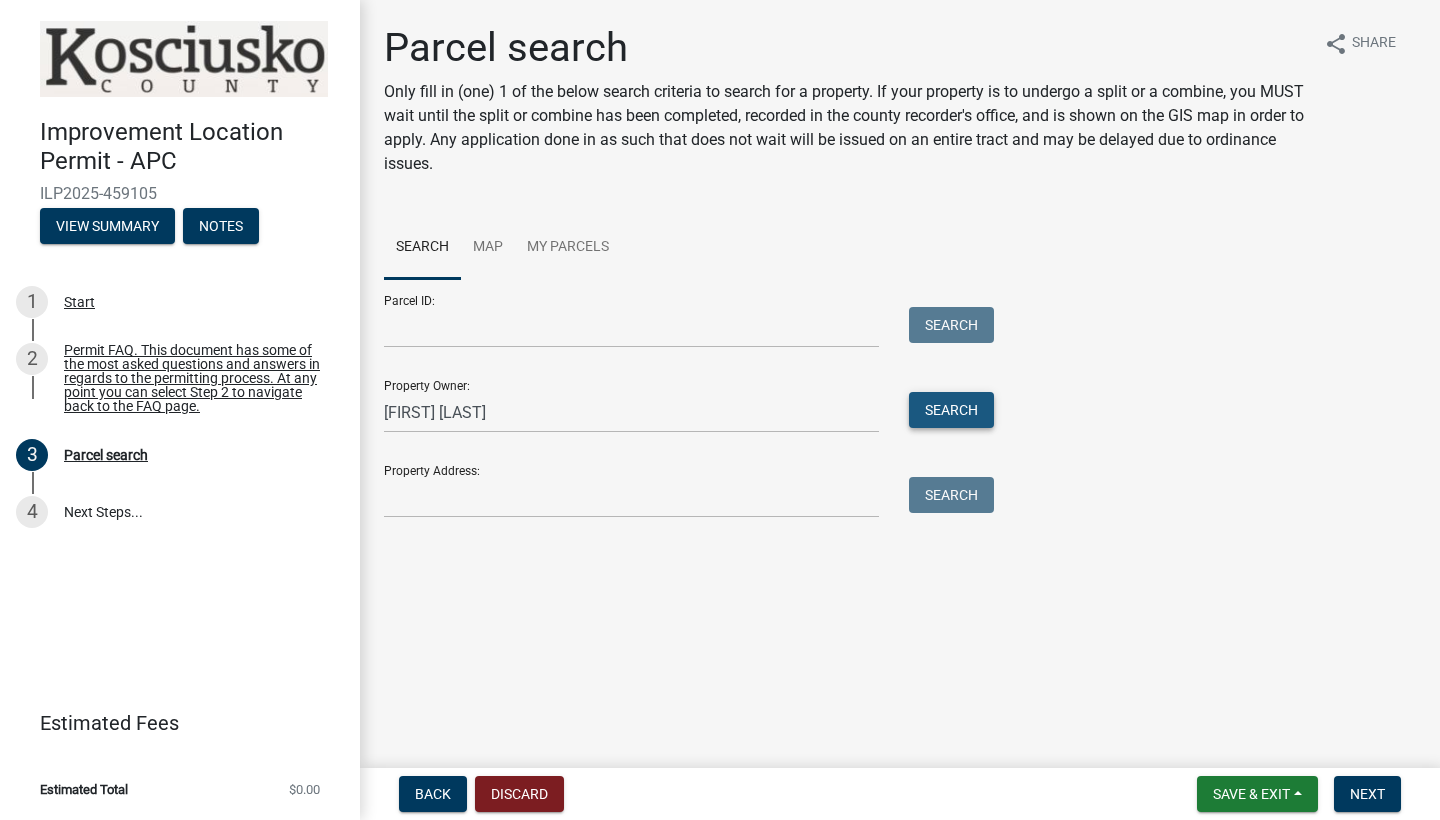 click on "Search" at bounding box center (951, 410) 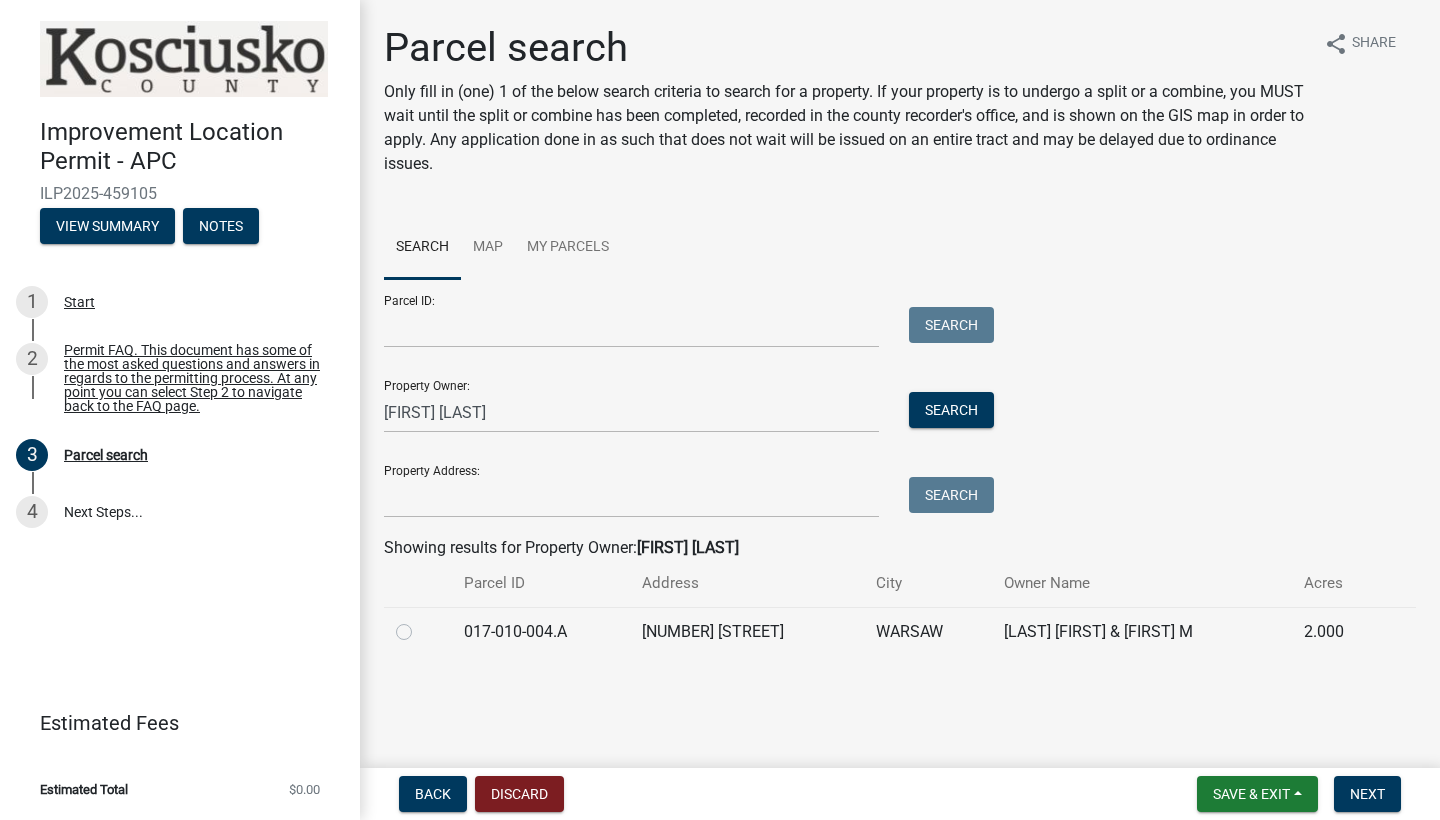 click 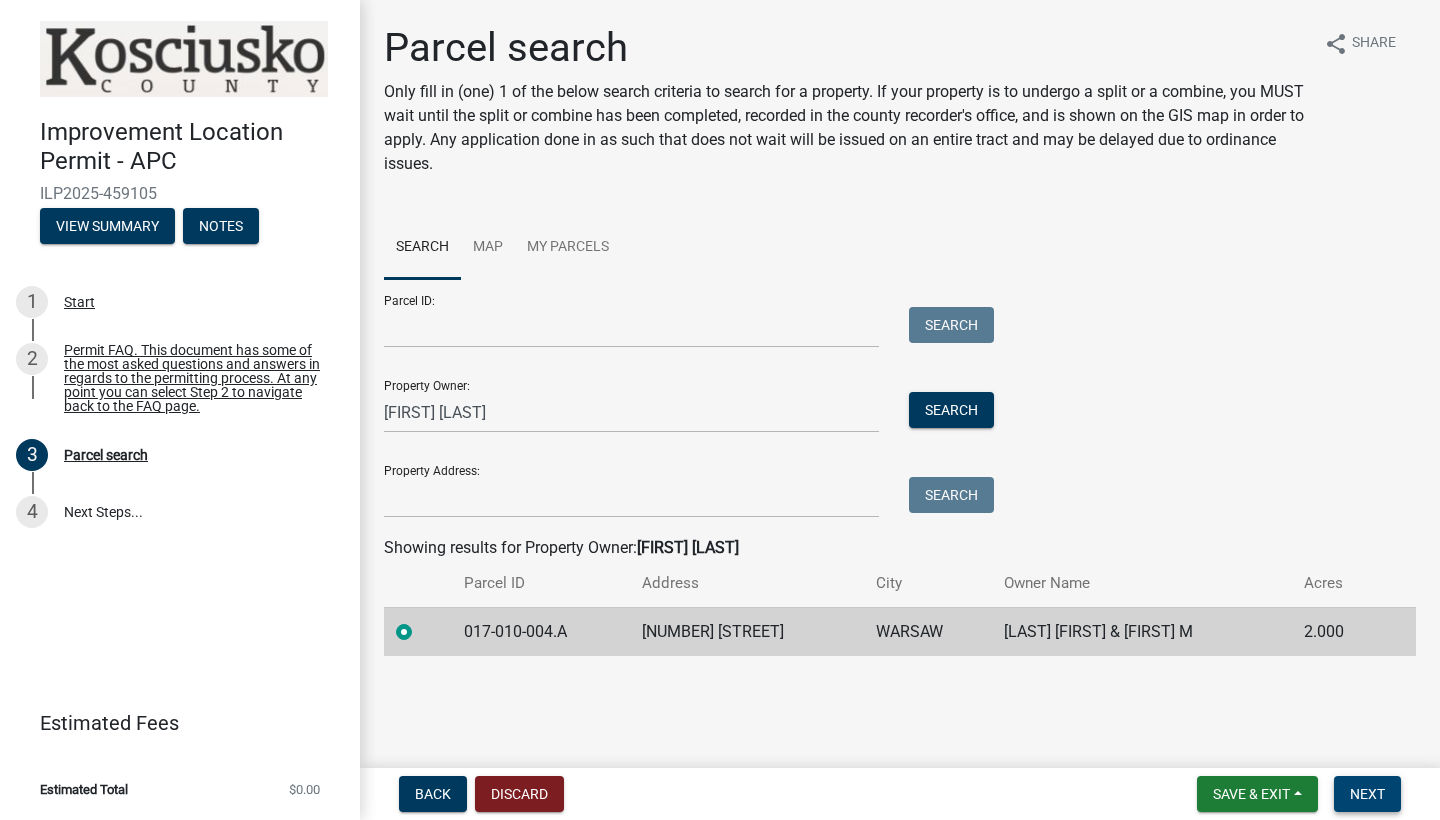click on "Next" at bounding box center [1367, 794] 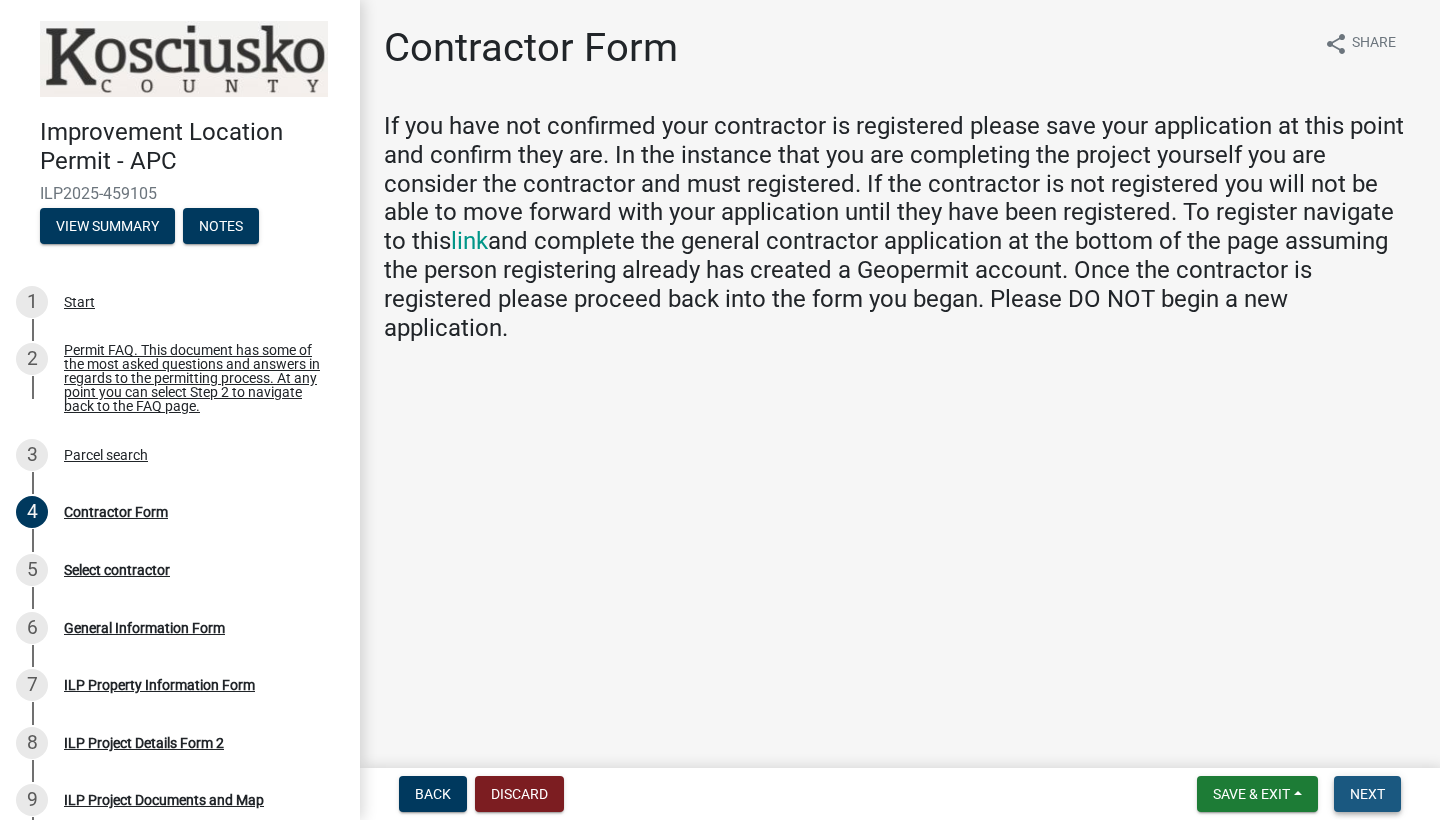 click on "Next" at bounding box center [1367, 794] 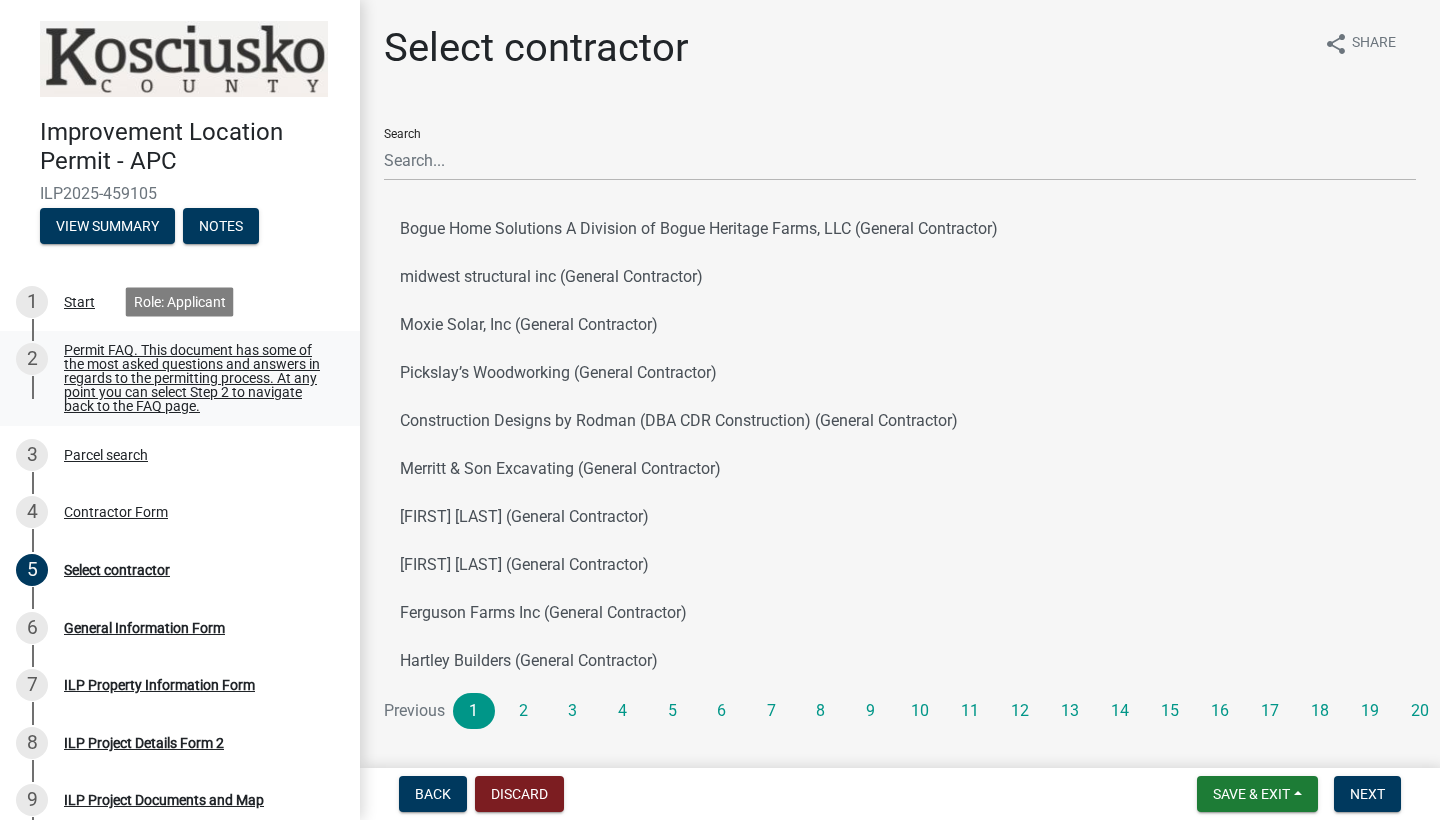 click on "Permit FAQ. This document has some of the most asked questions and answers in regards to the permitting process. At any point you can select Step 2 to navigate back to the FAQ page." at bounding box center [196, 378] 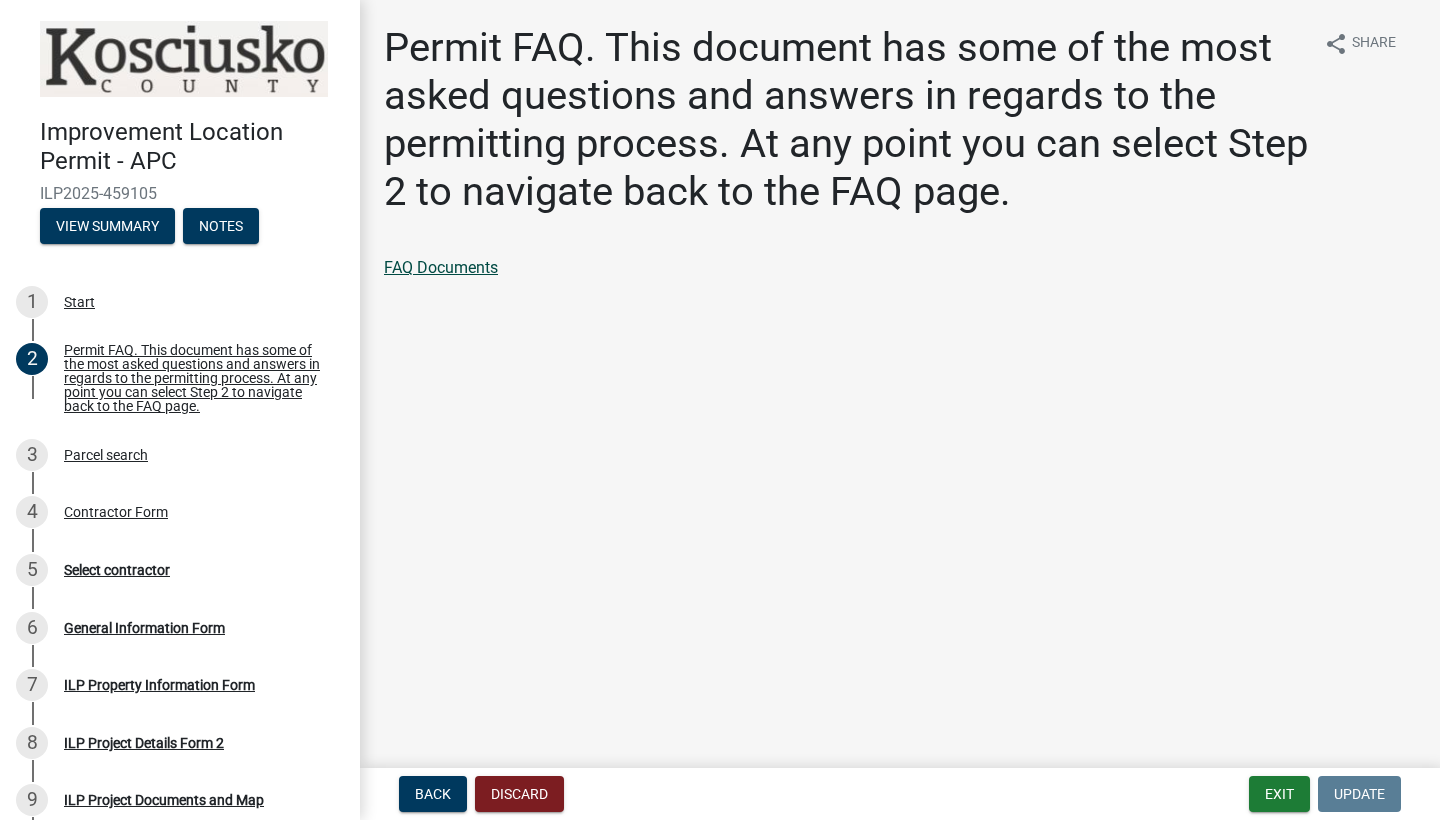 click on "FAQ Documents" 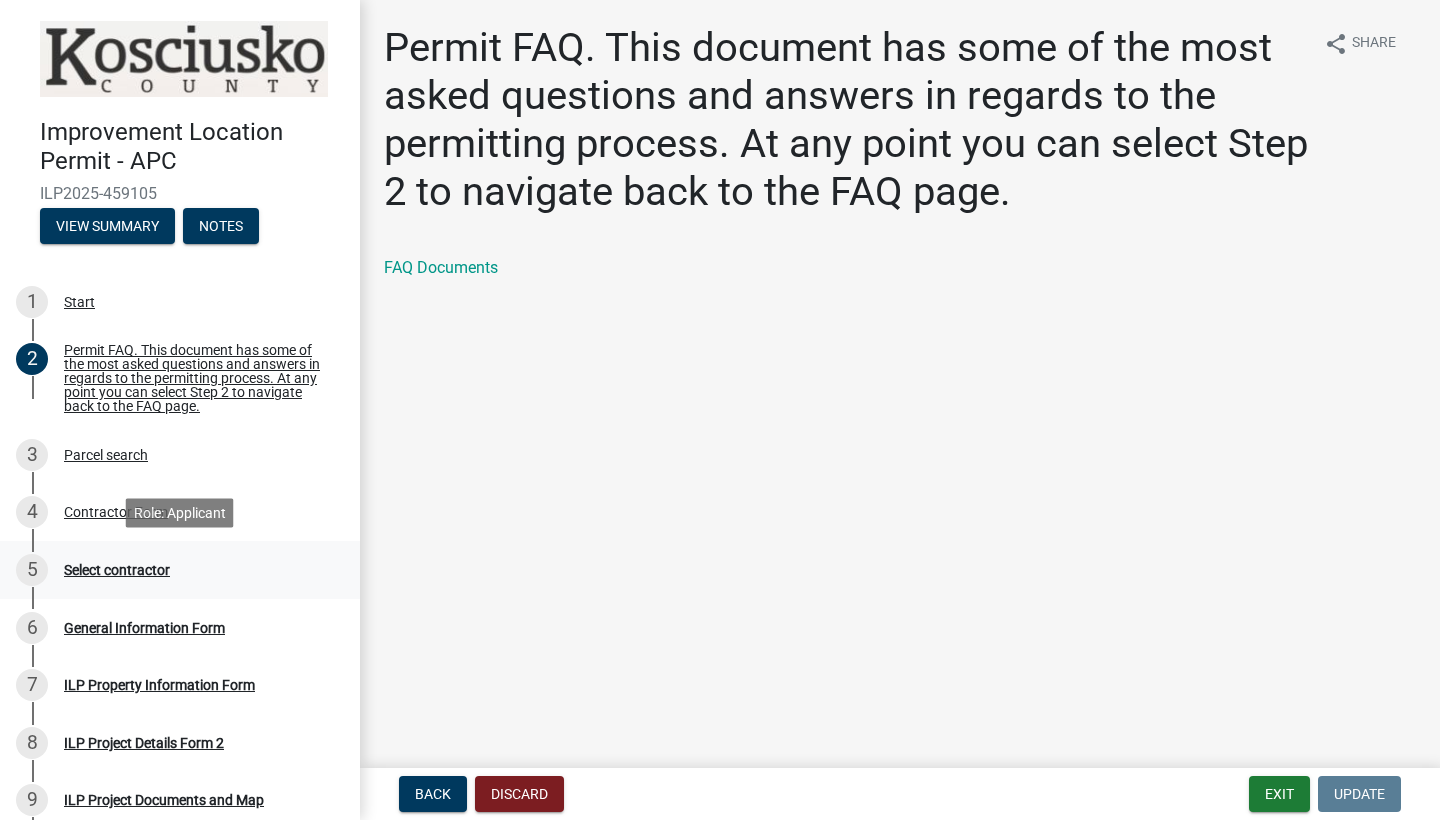click on "Select contractor" at bounding box center (117, 570) 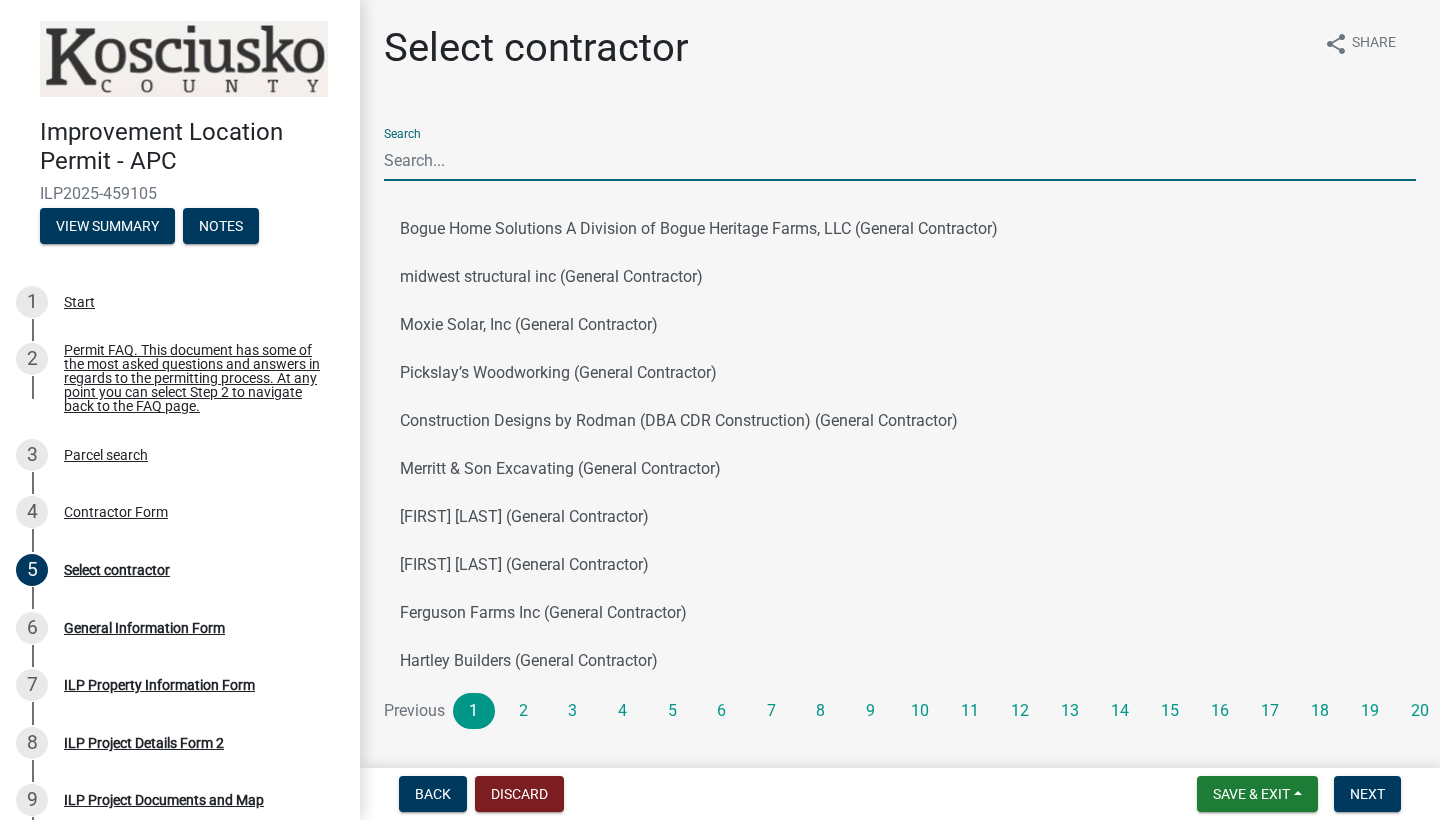 click on "Search" at bounding box center [900, 160] 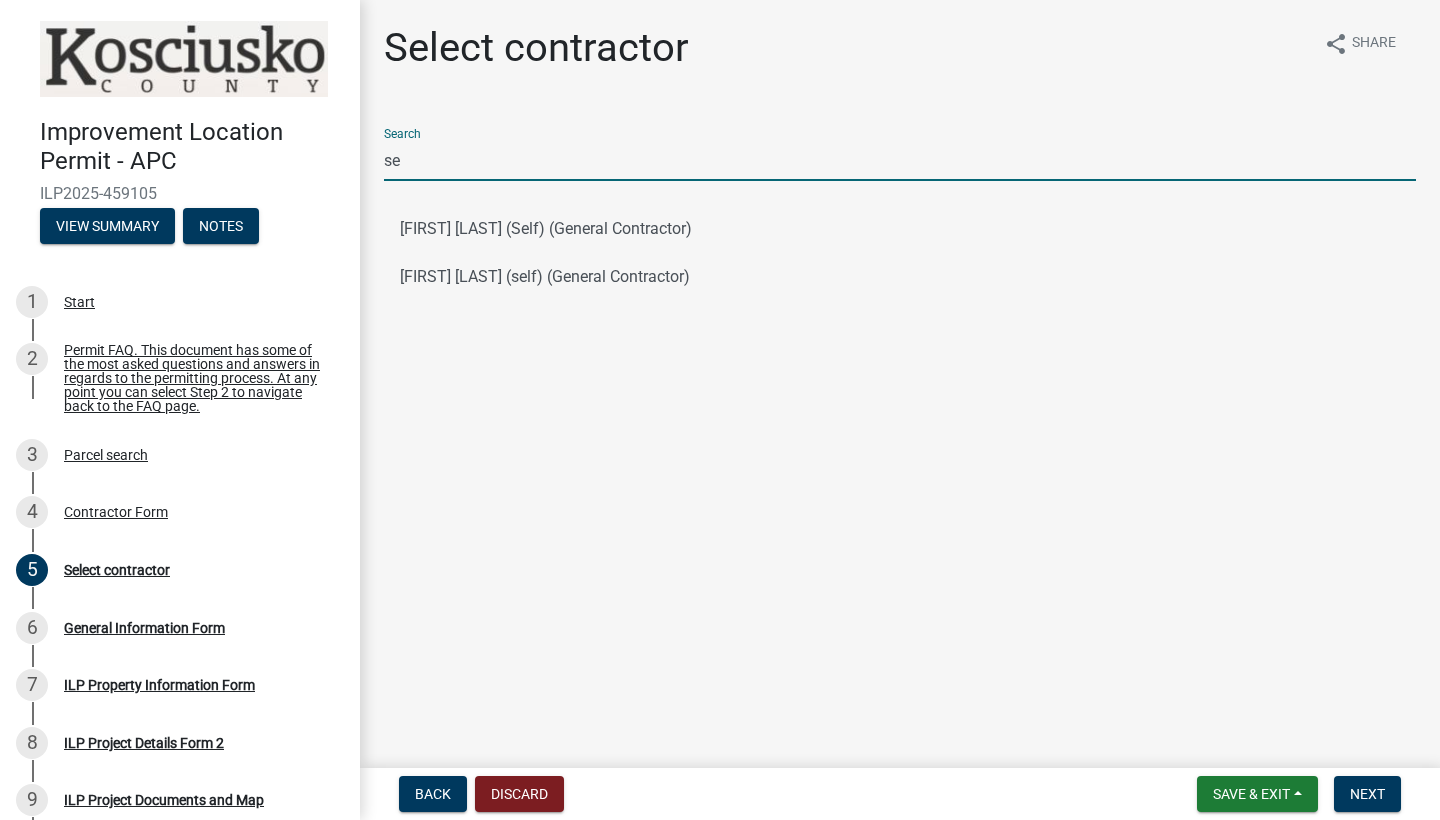 type on "s" 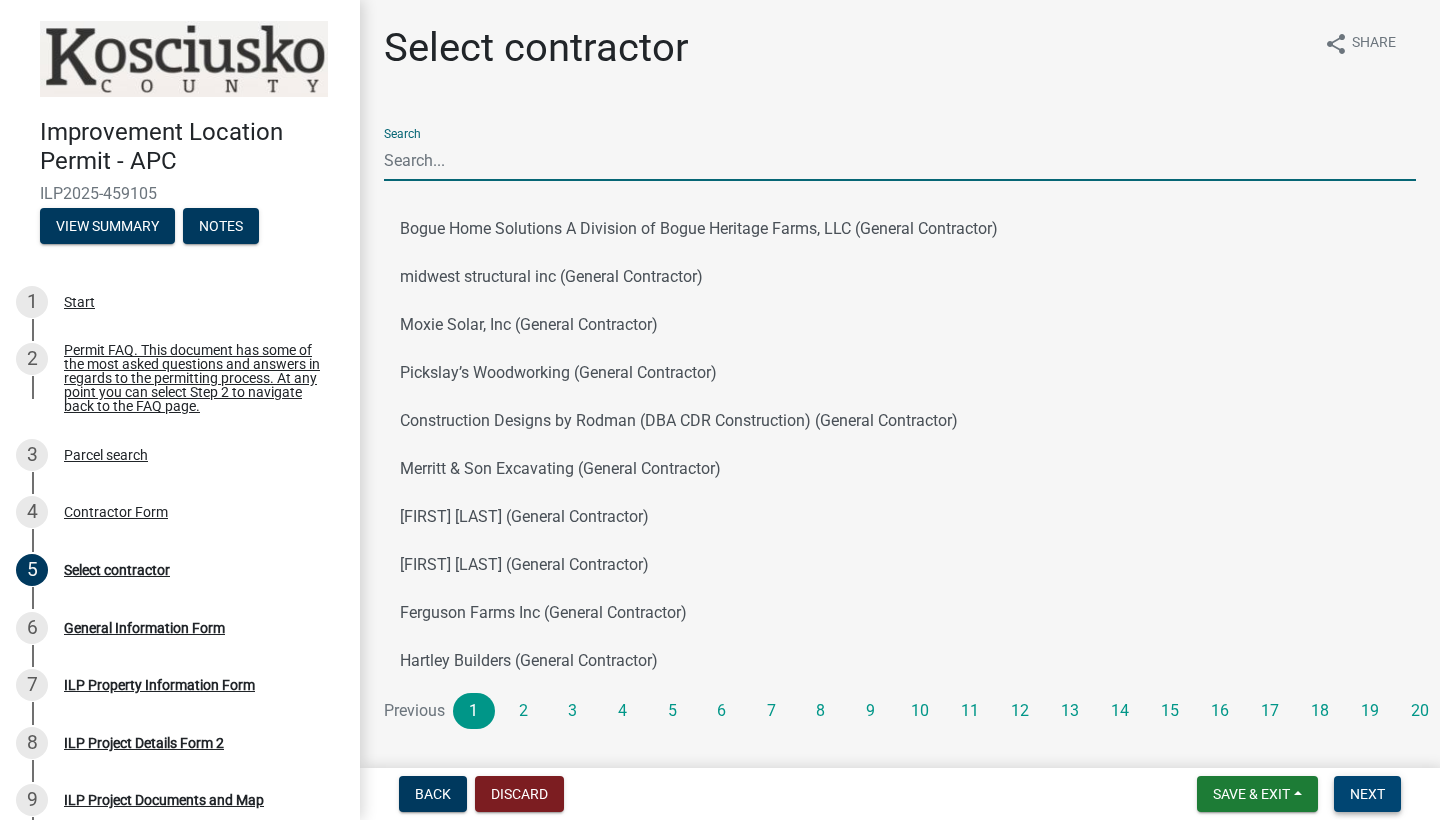 click on "Next" at bounding box center [1367, 794] 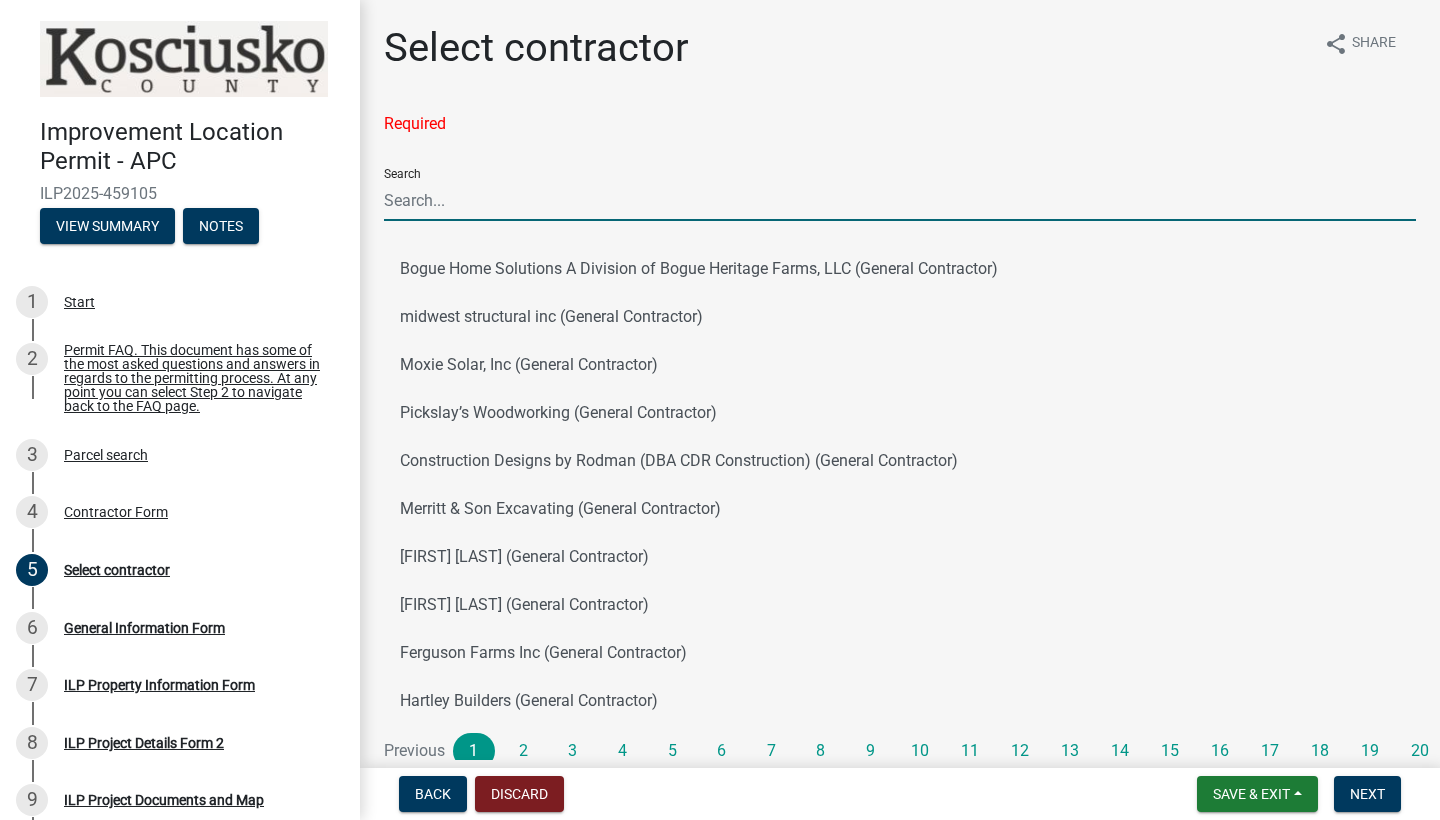 click on "Search" at bounding box center [900, 200] 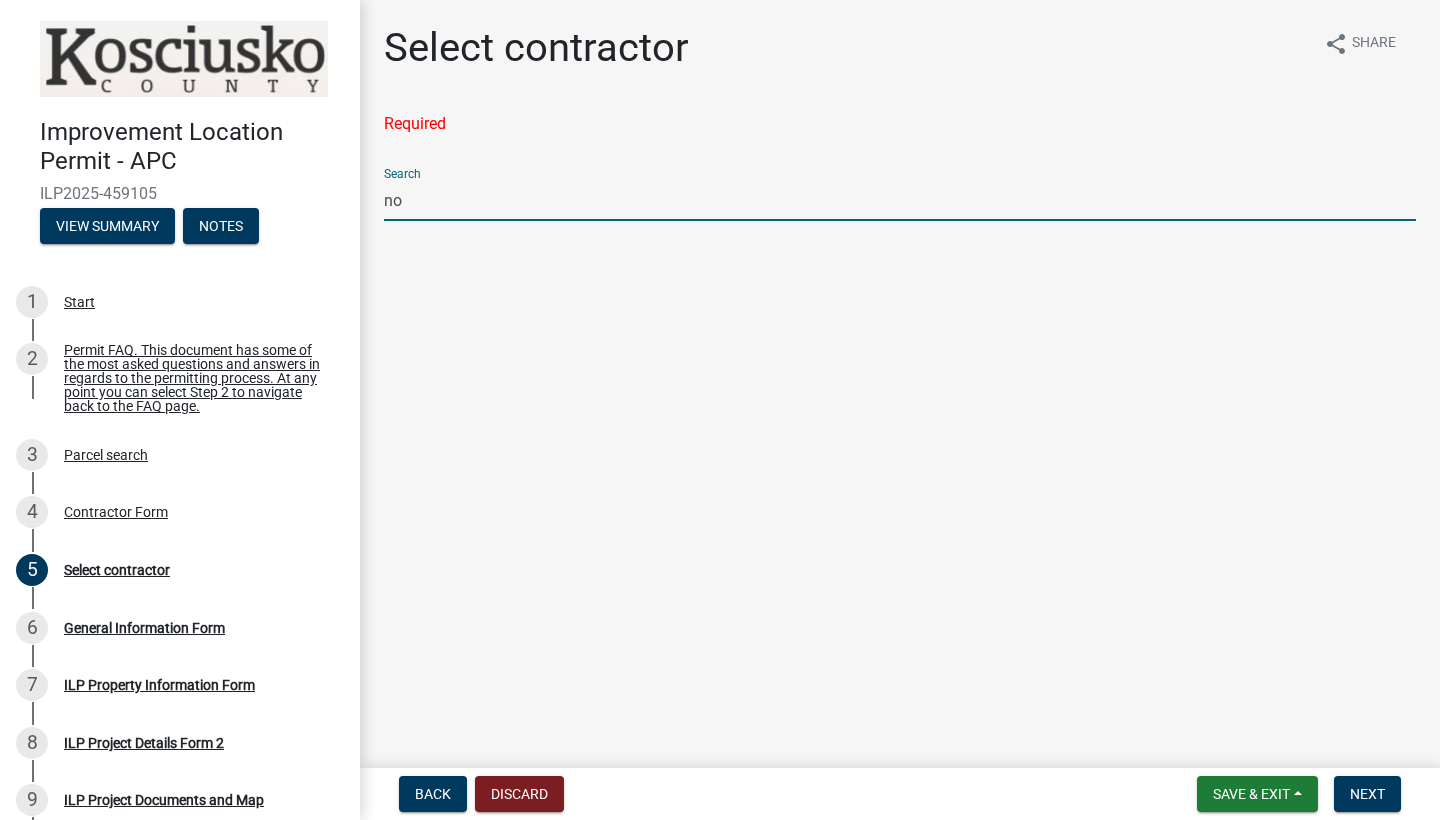 type on "n" 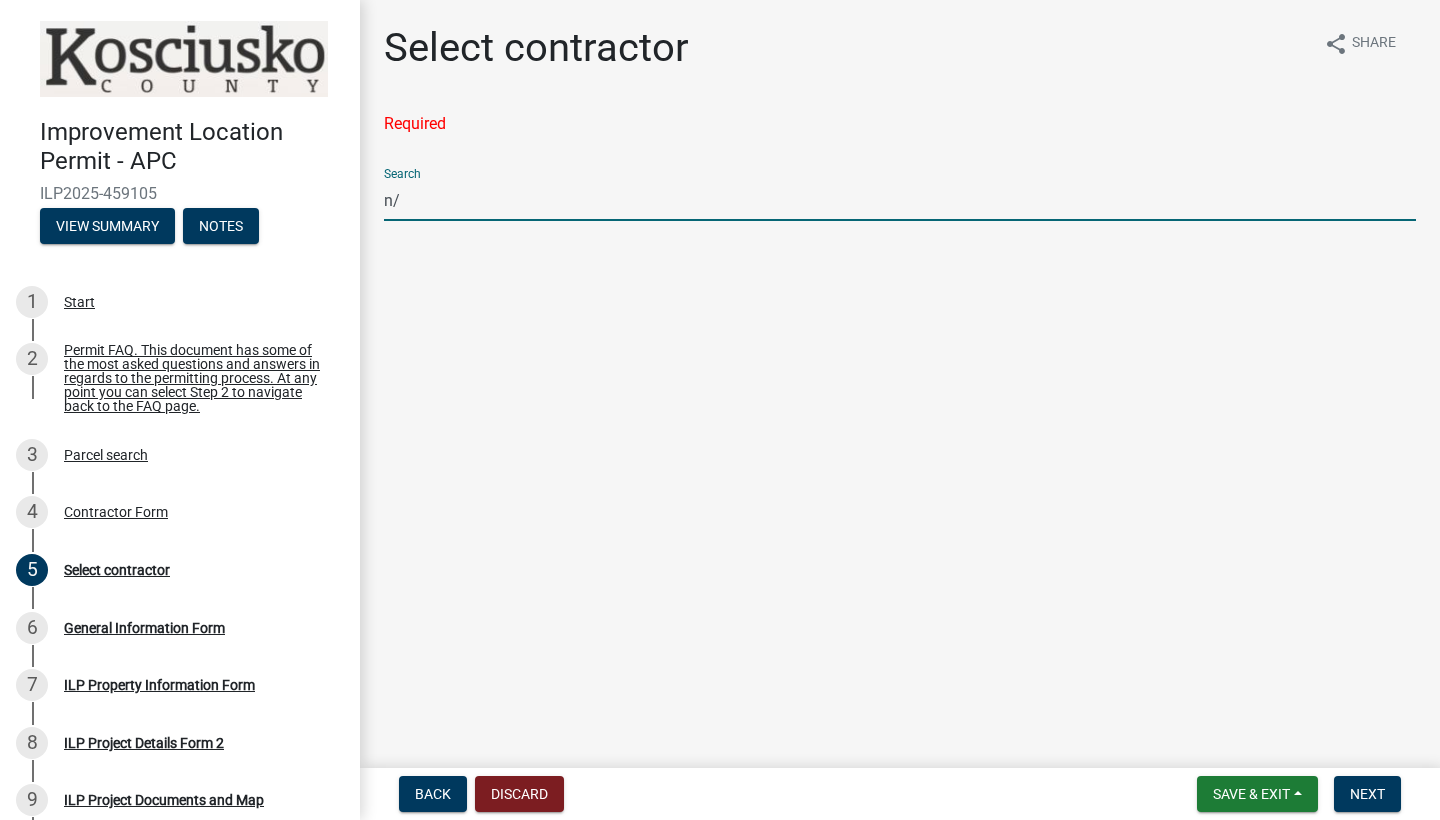 type on "n" 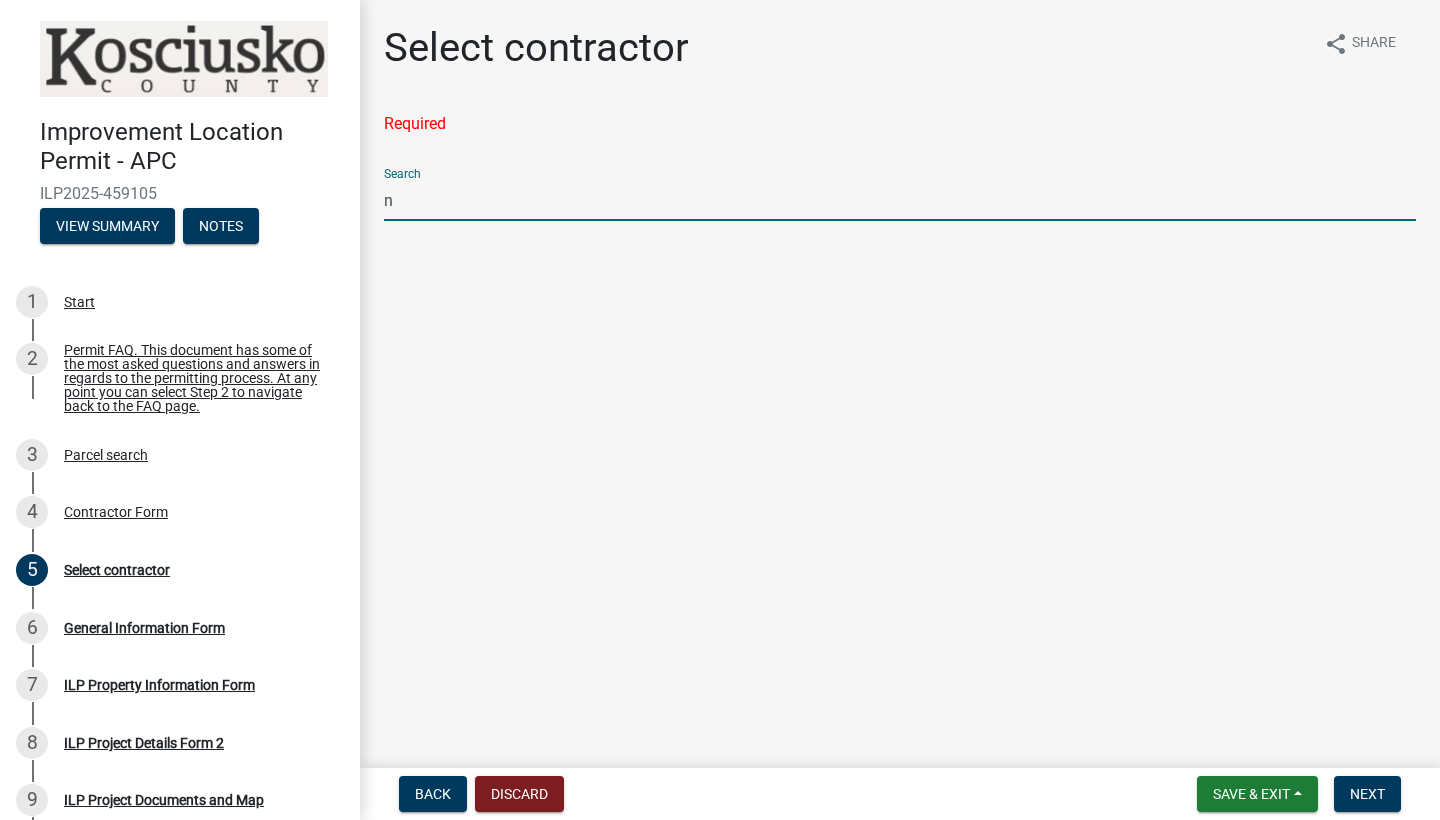 type 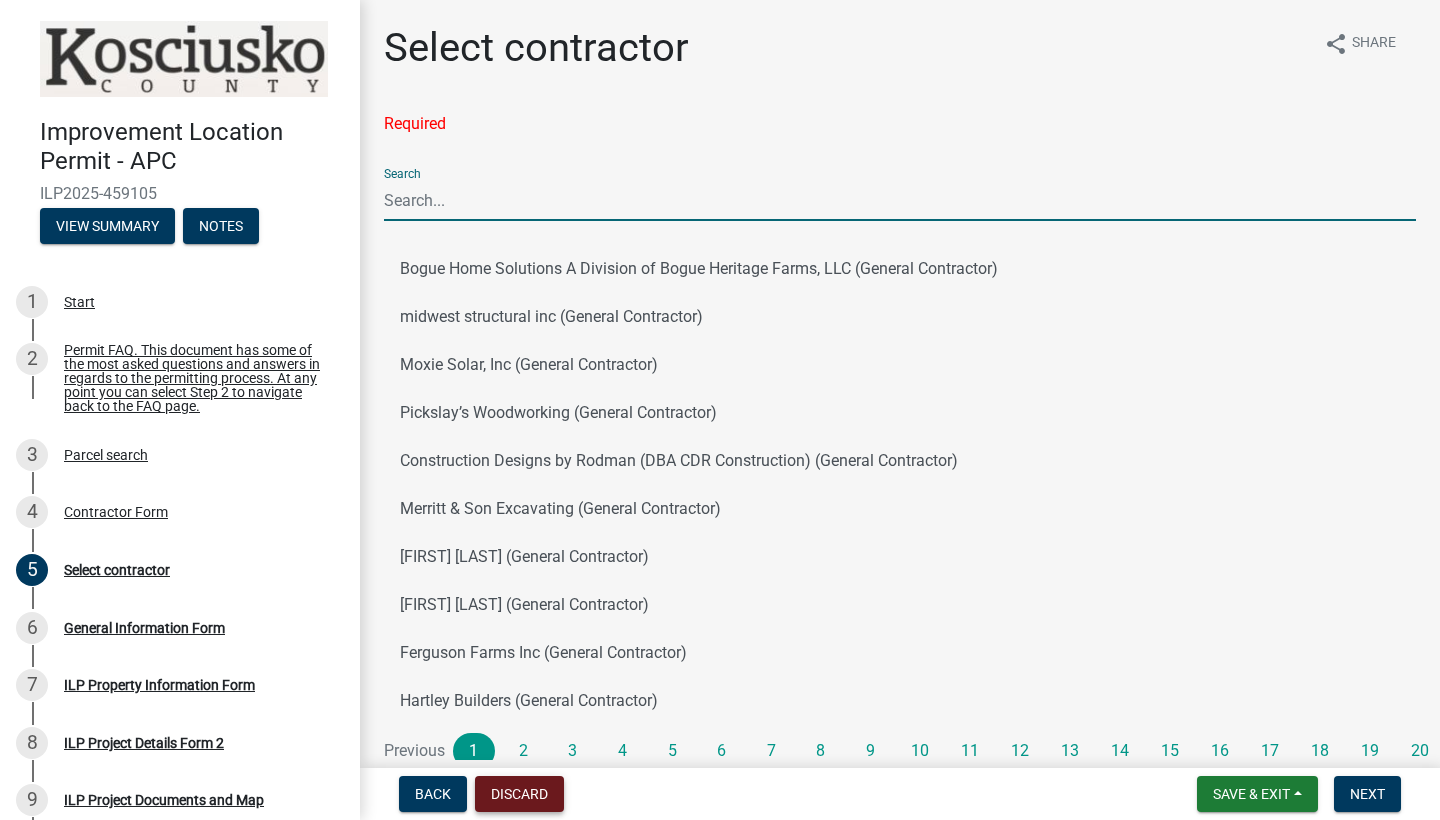 click on "Discard" at bounding box center (519, 794) 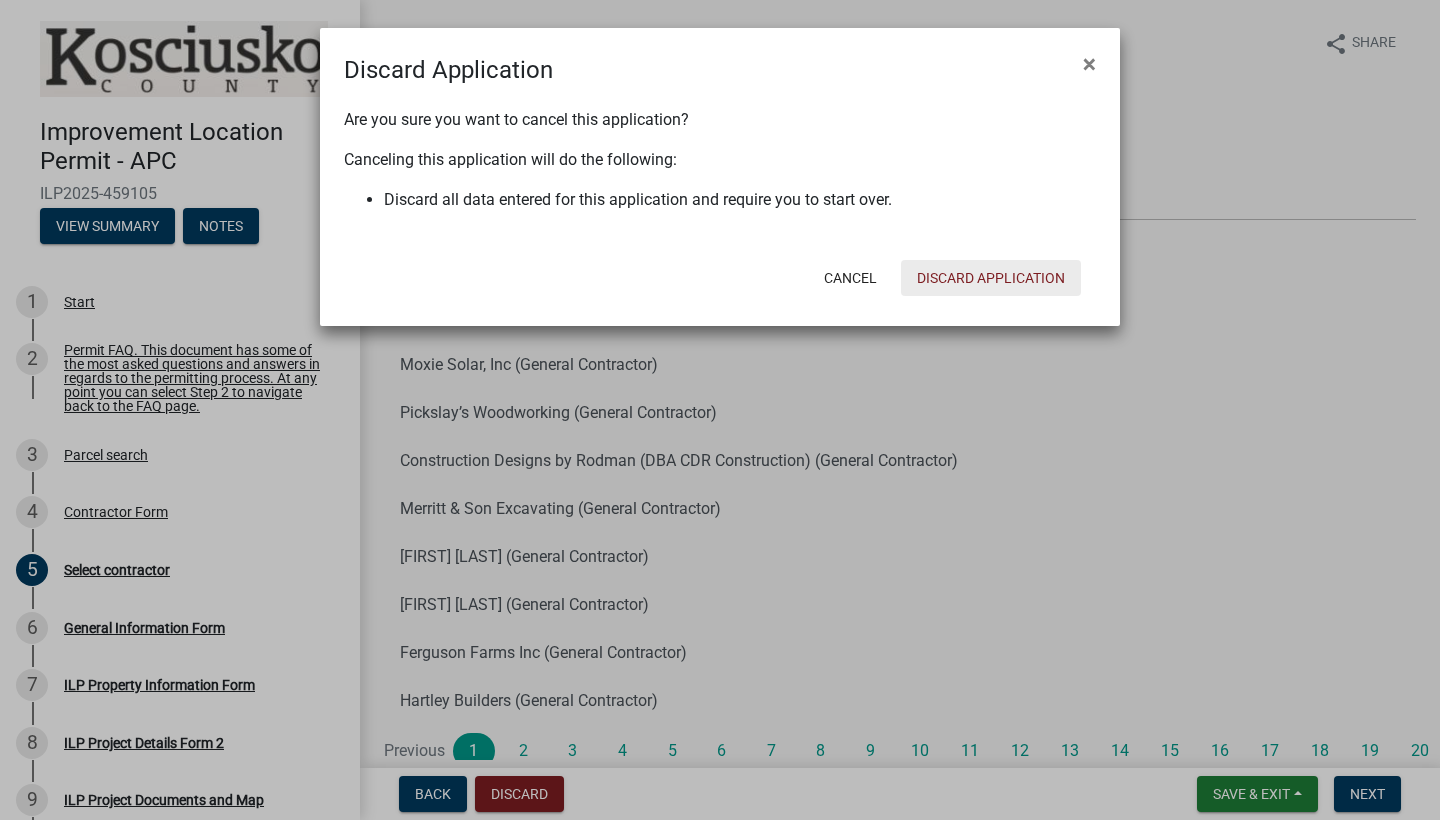 click on "Discard Application" 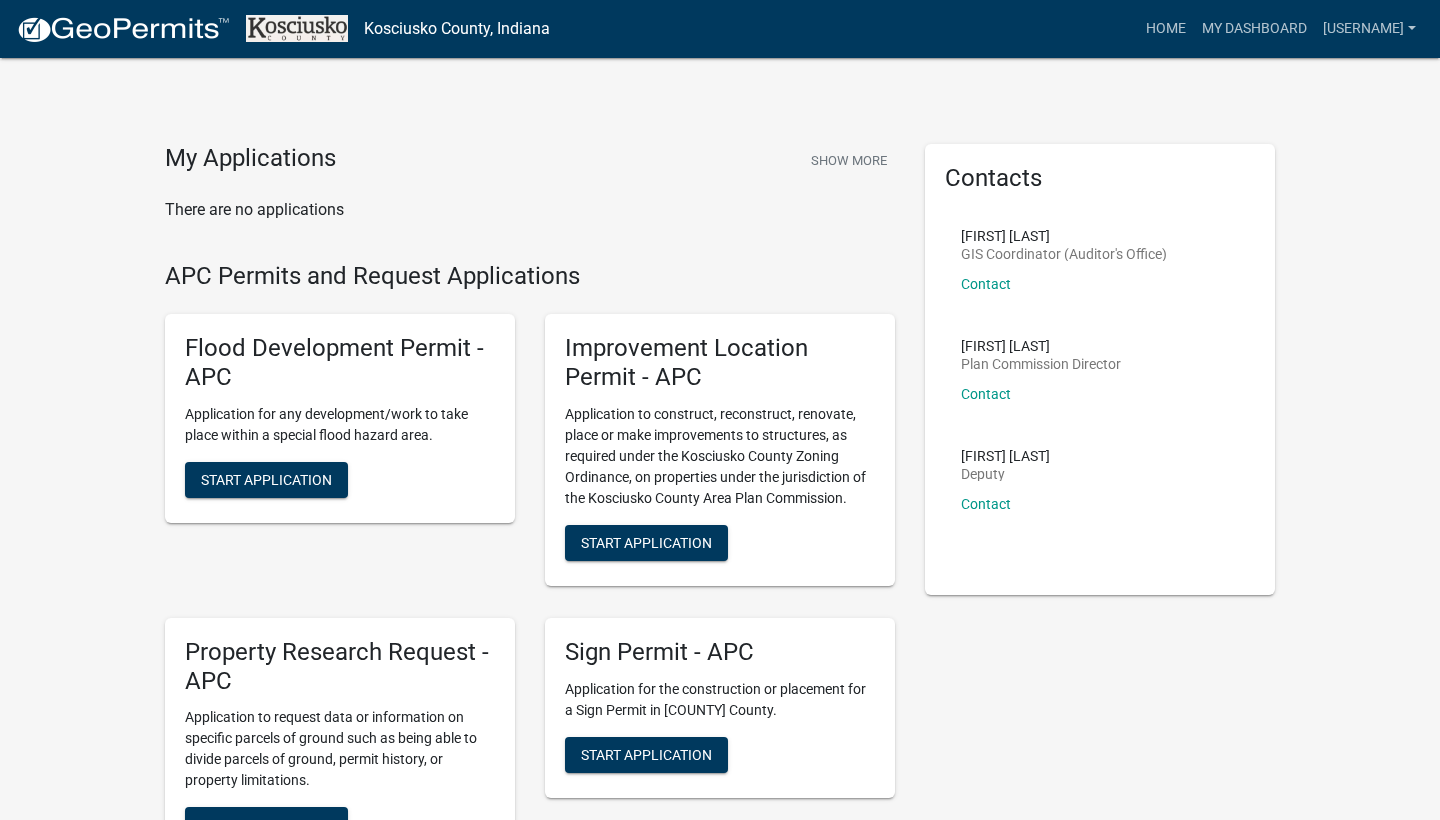 scroll, scrollTop: 0, scrollLeft: 0, axis: both 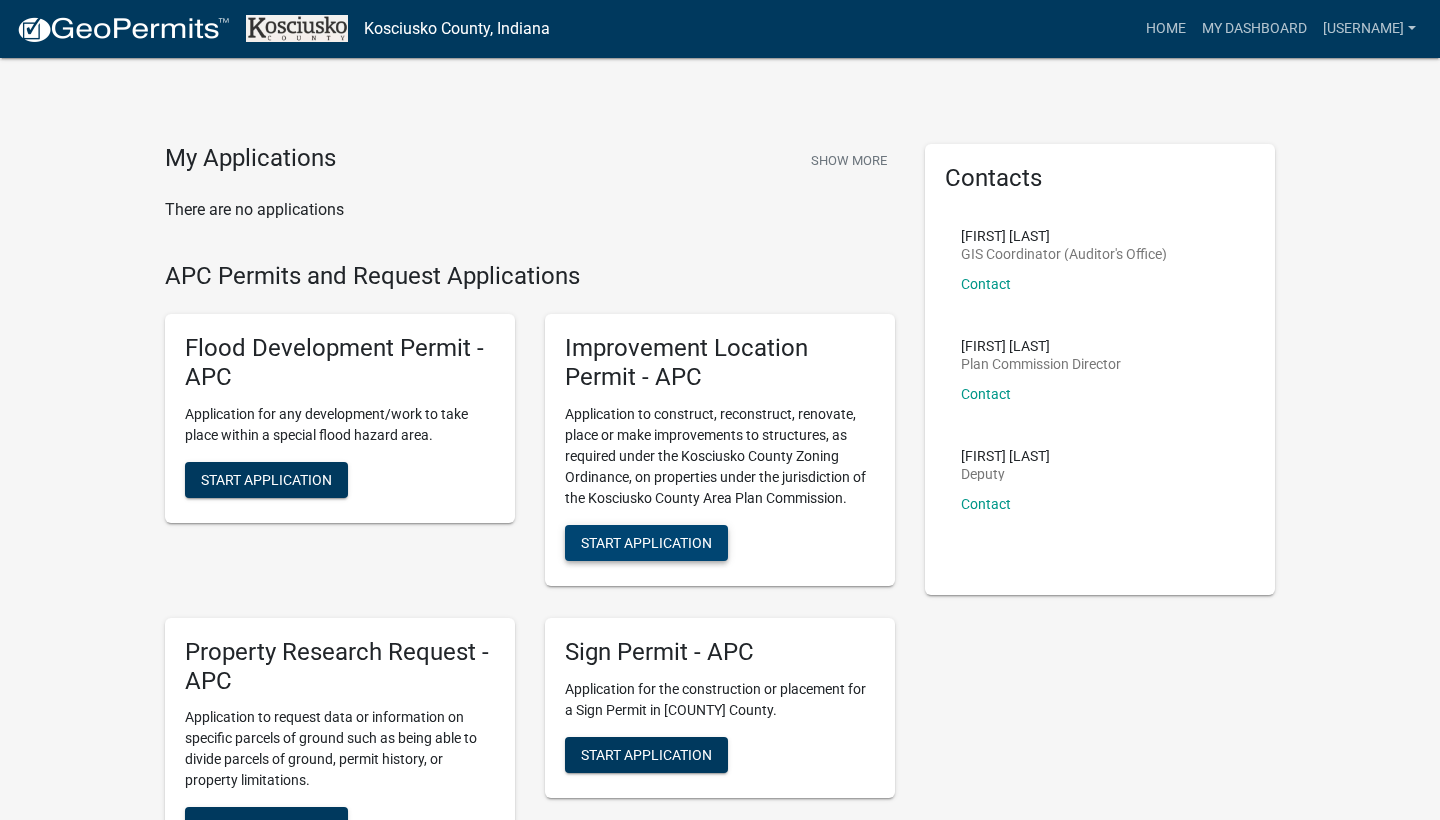 click on "Start Application" at bounding box center [646, 543] 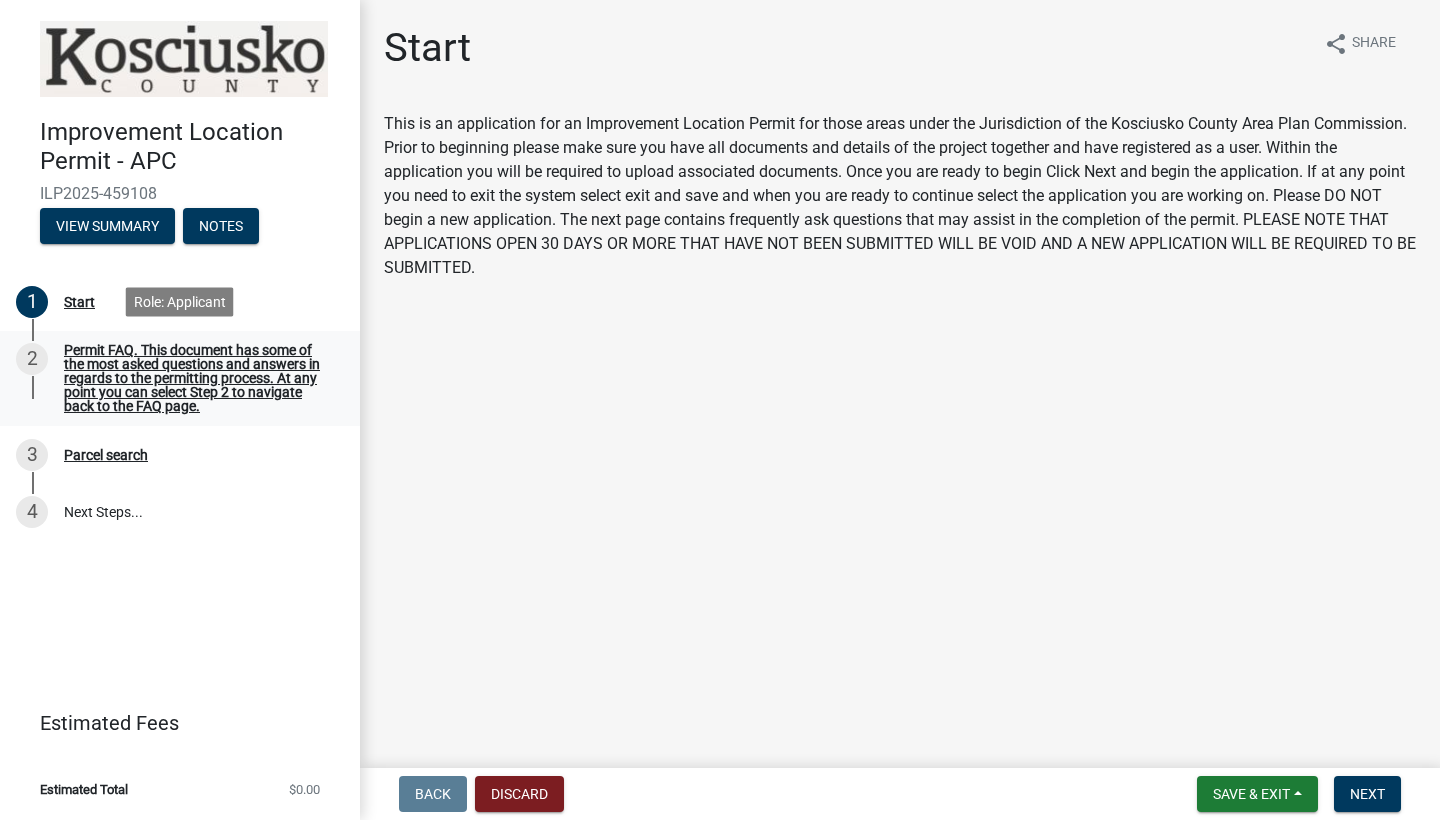click on "Permit FAQ. This document has some of the most asked questions and answers in regards to the permitting process. At any point you can select Step 2 to navigate back to the FAQ page." at bounding box center (196, 378) 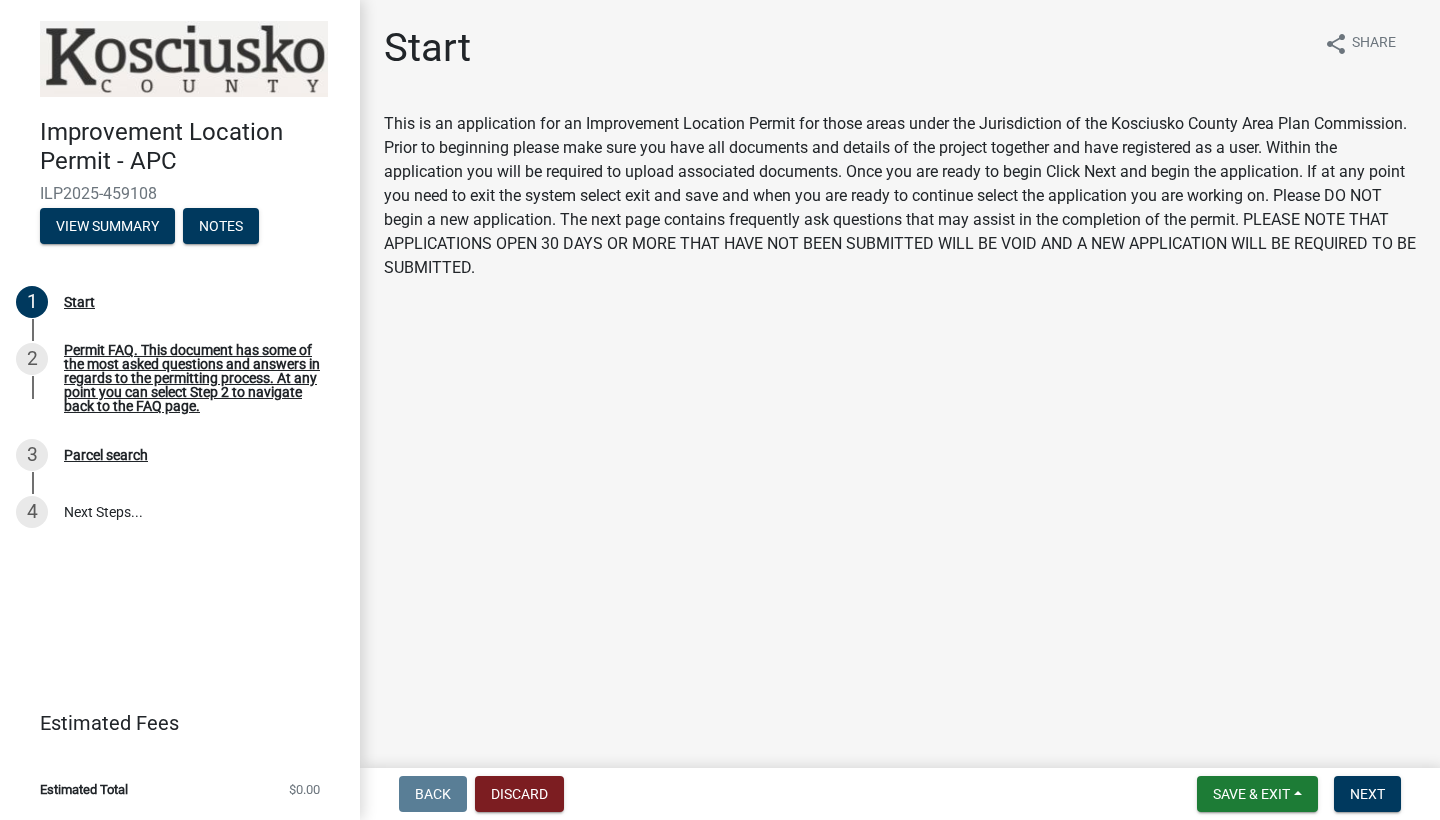 click on "Back  Discard   Save & Exit  Save  Save & Exit   Next" at bounding box center [900, 794] 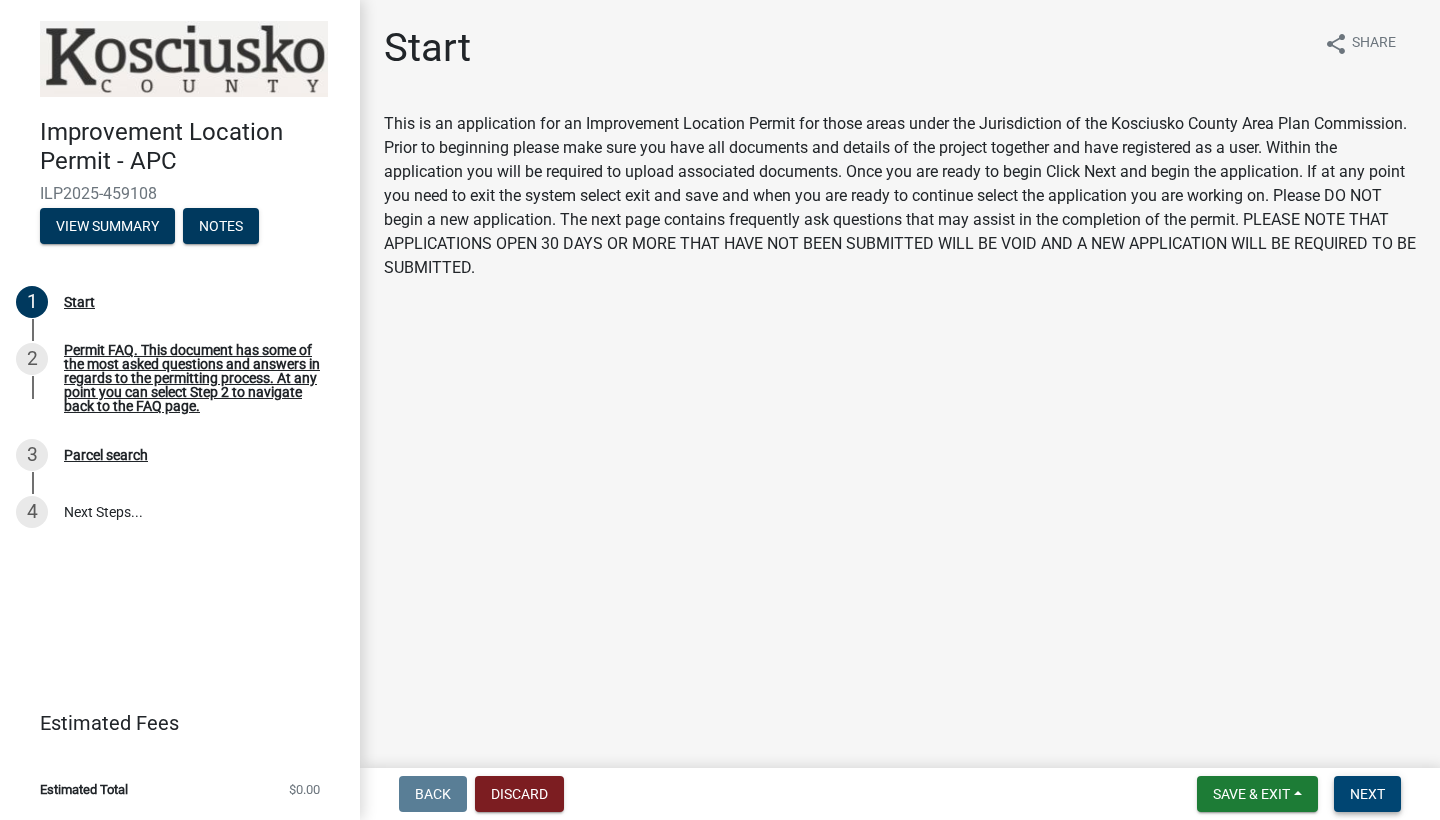 click on "Next" at bounding box center [1367, 794] 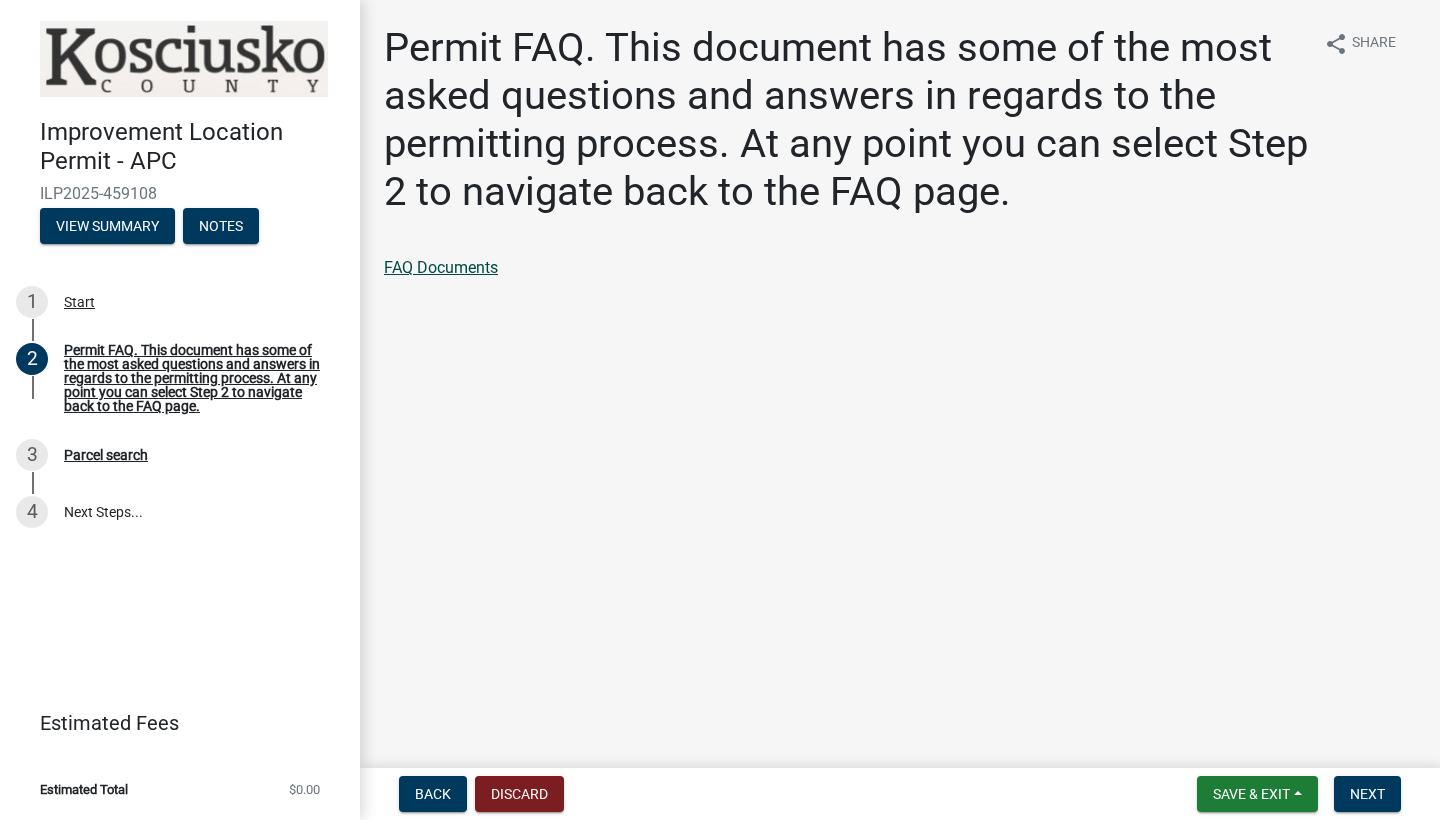 click on "FAQ Documents" 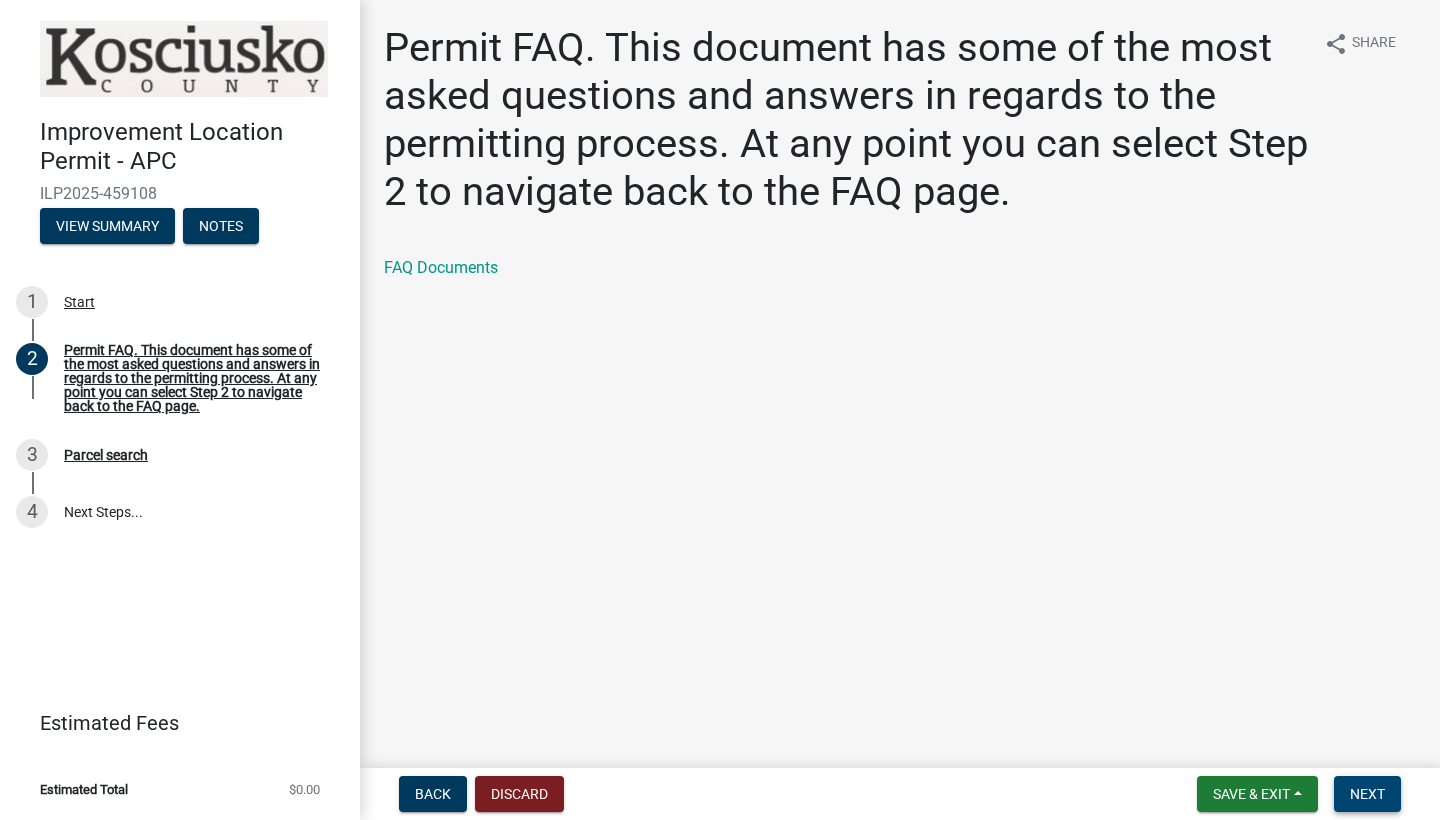 click on "Next" at bounding box center (1367, 794) 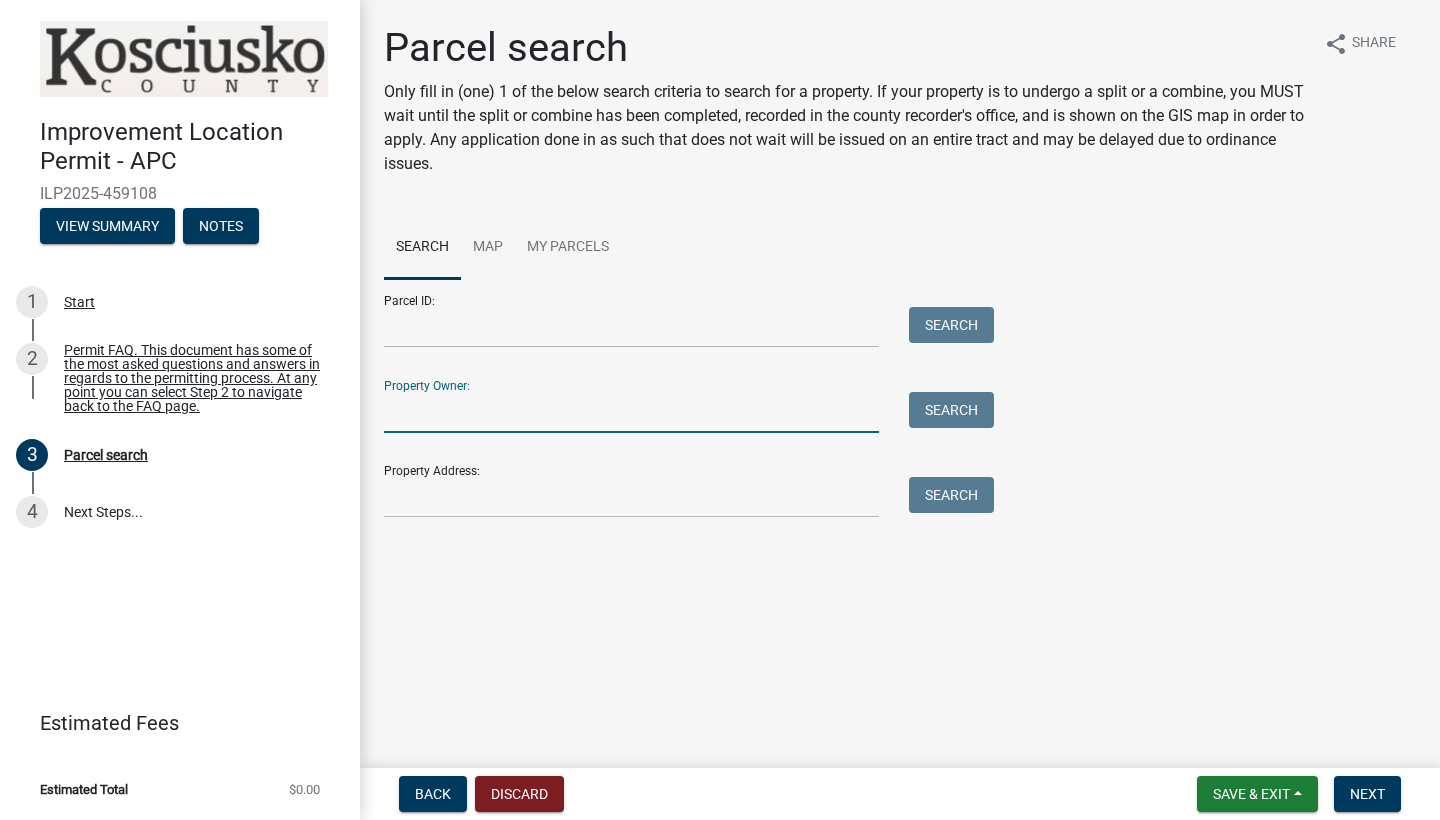 click on "Property Owner:" at bounding box center [631, 412] 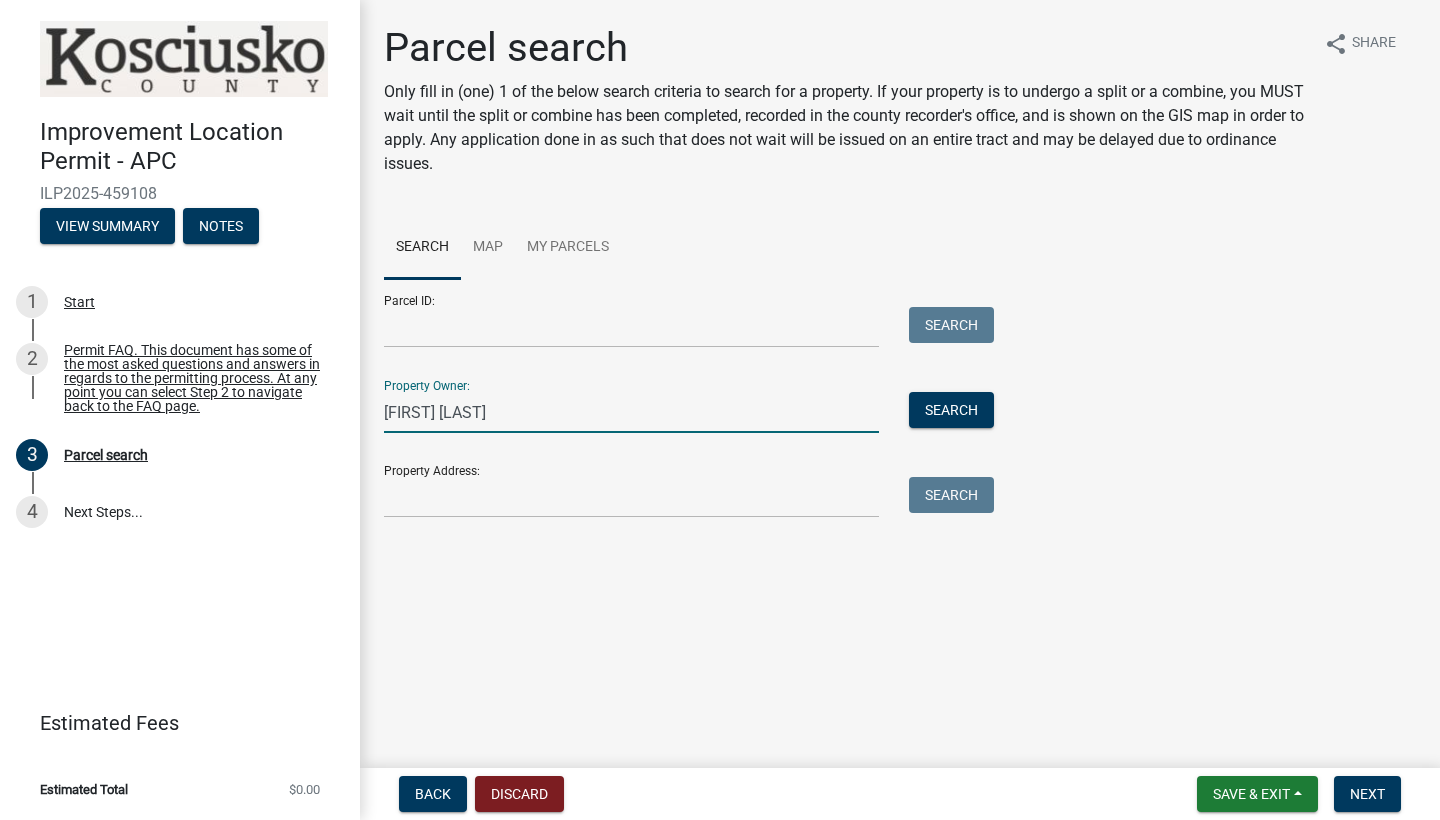 type on "[FIRST] [LAST]" 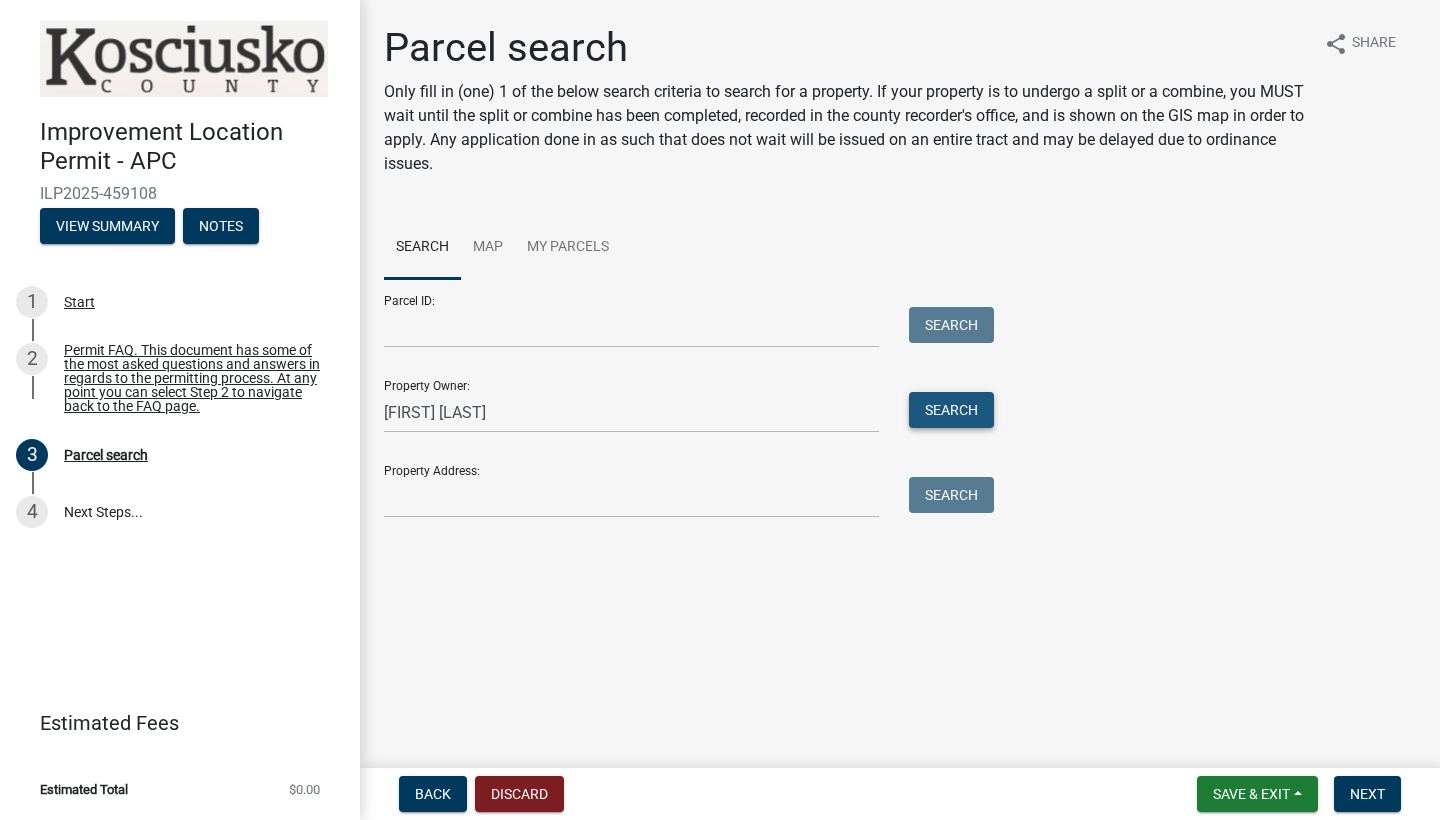 drag, startPoint x: 864, startPoint y: 422, endPoint x: 924, endPoint y: 409, distance: 61.39218 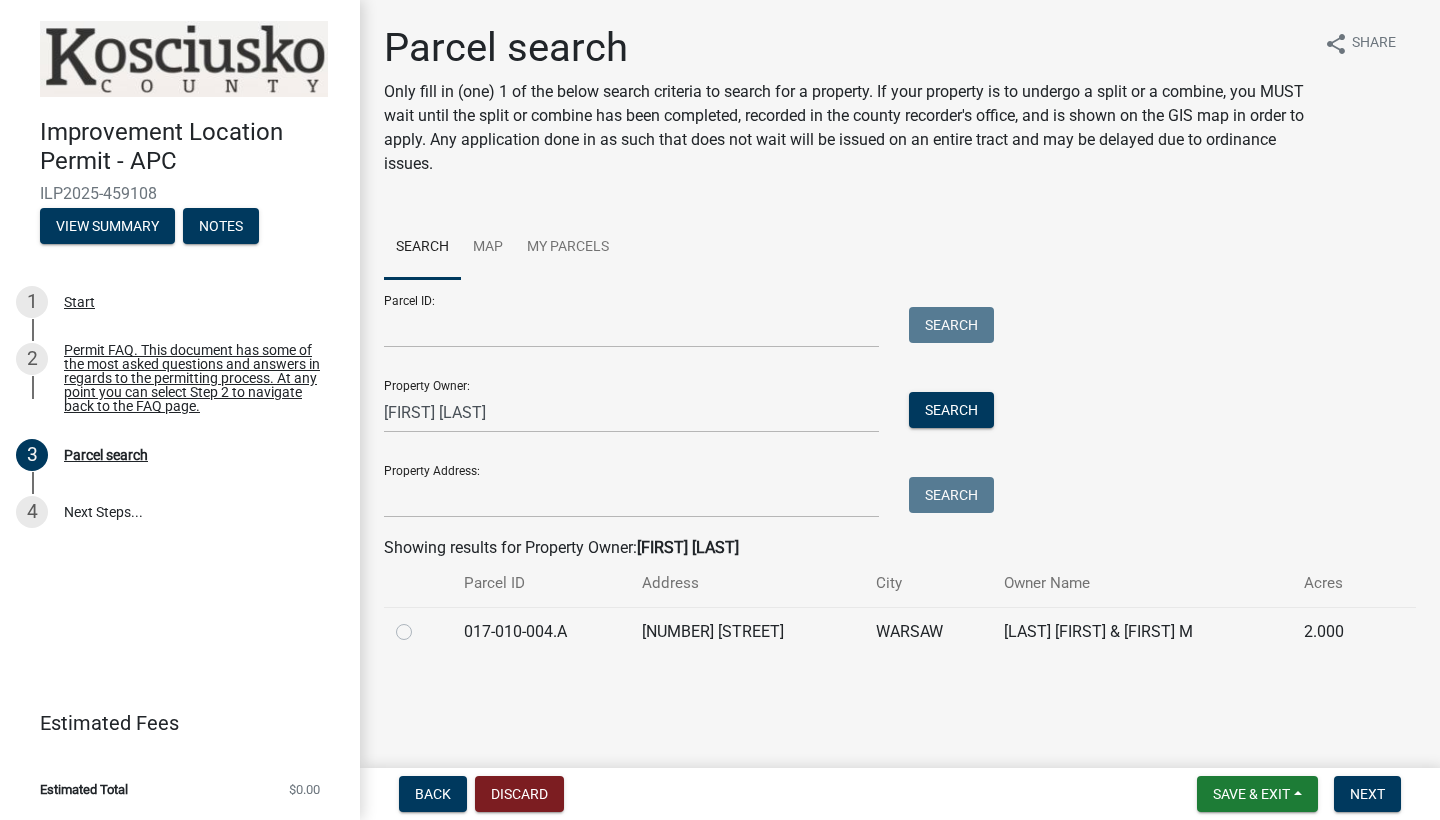 click 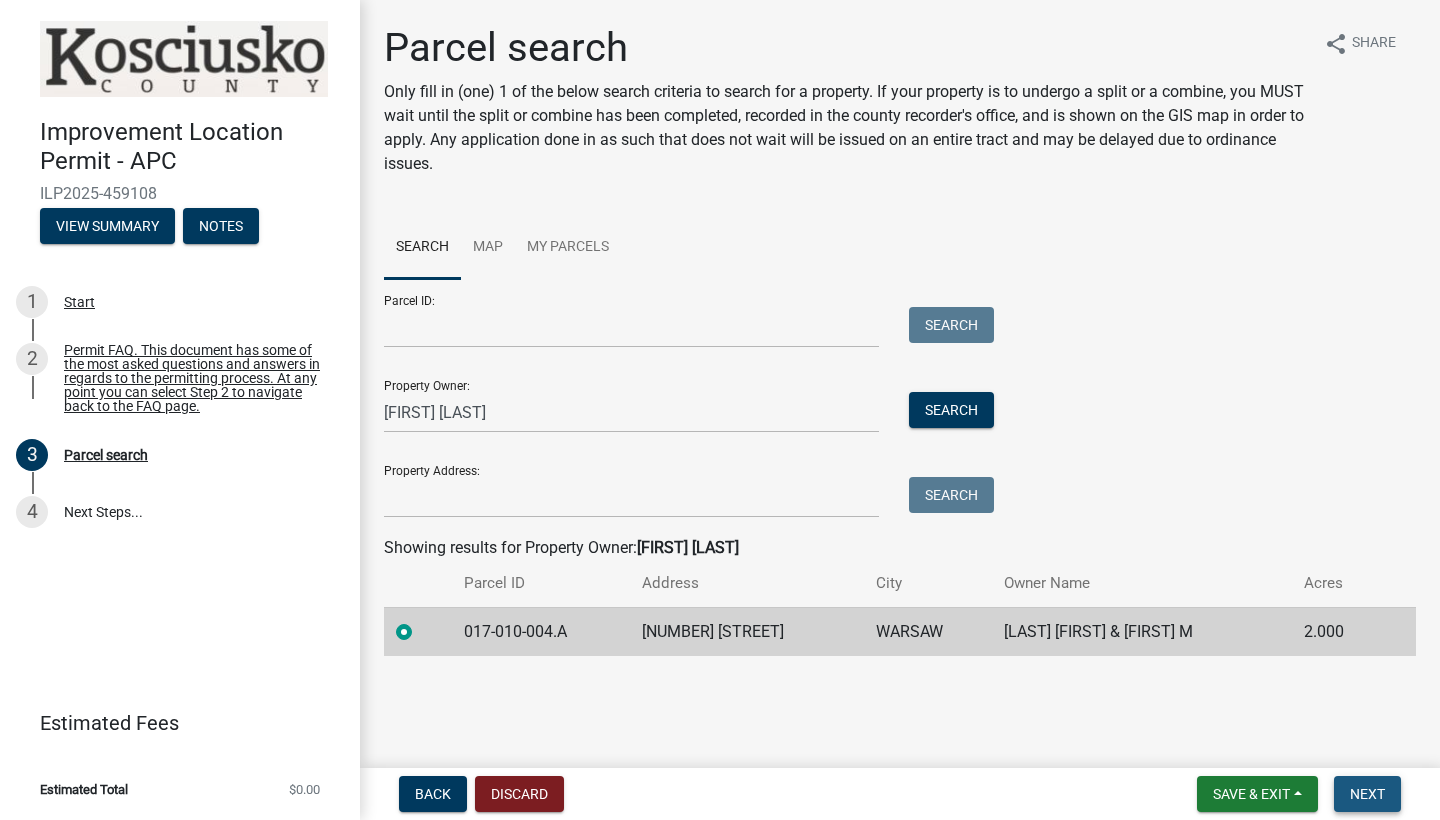 click on "Next" at bounding box center [1367, 794] 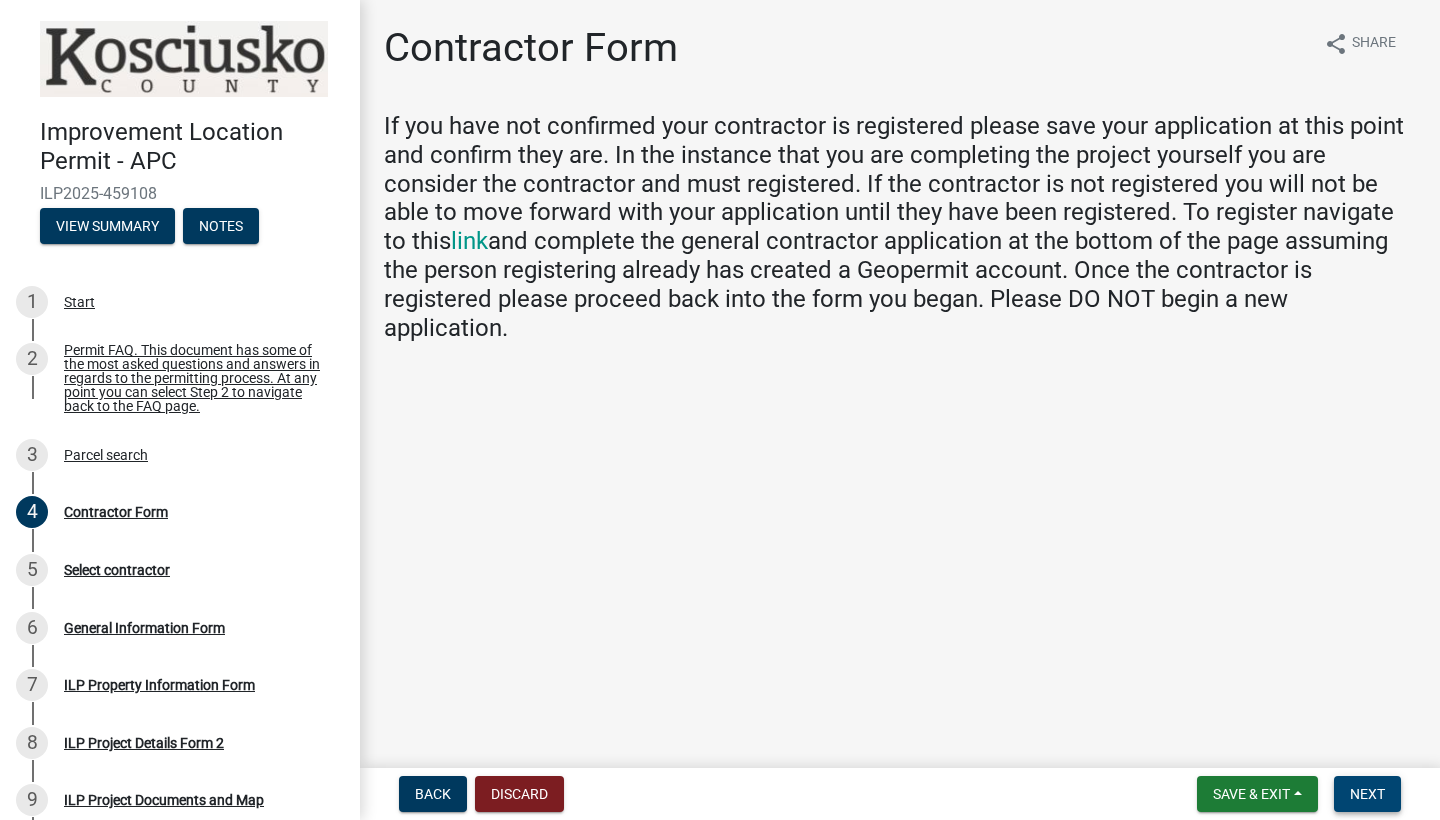 click on "Next" at bounding box center (1367, 794) 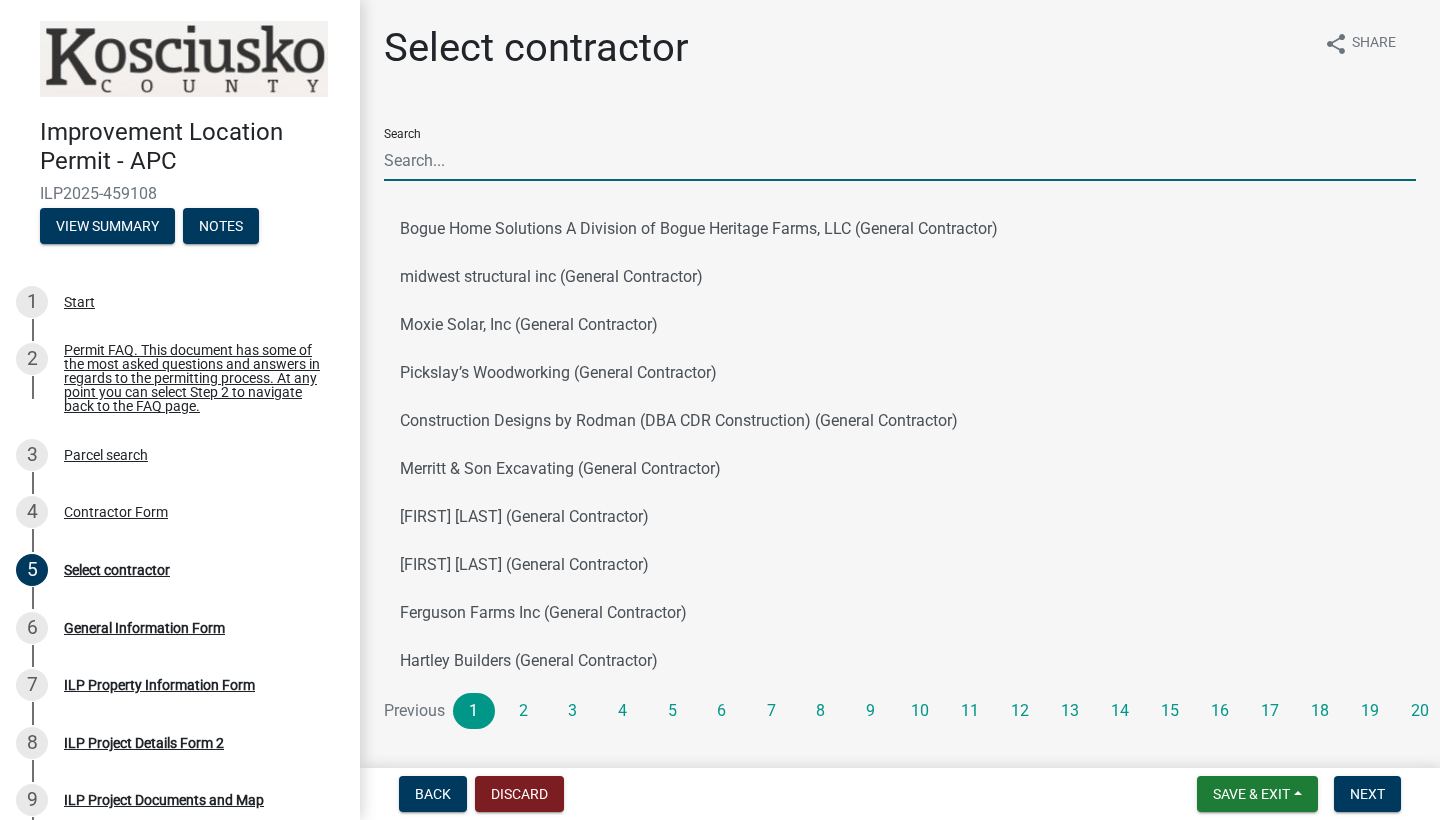 click on "Search" at bounding box center (900, 160) 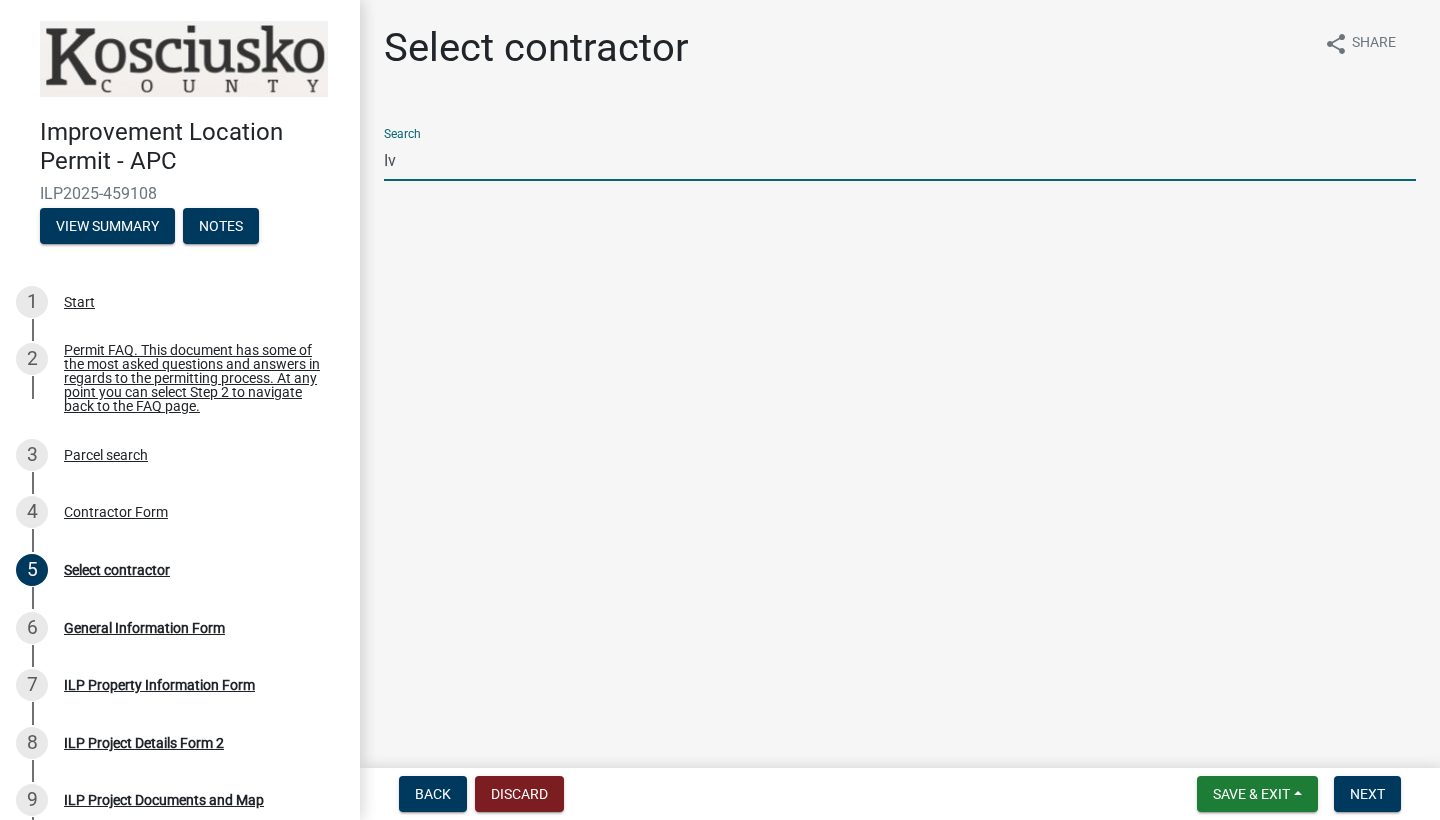 type on "I" 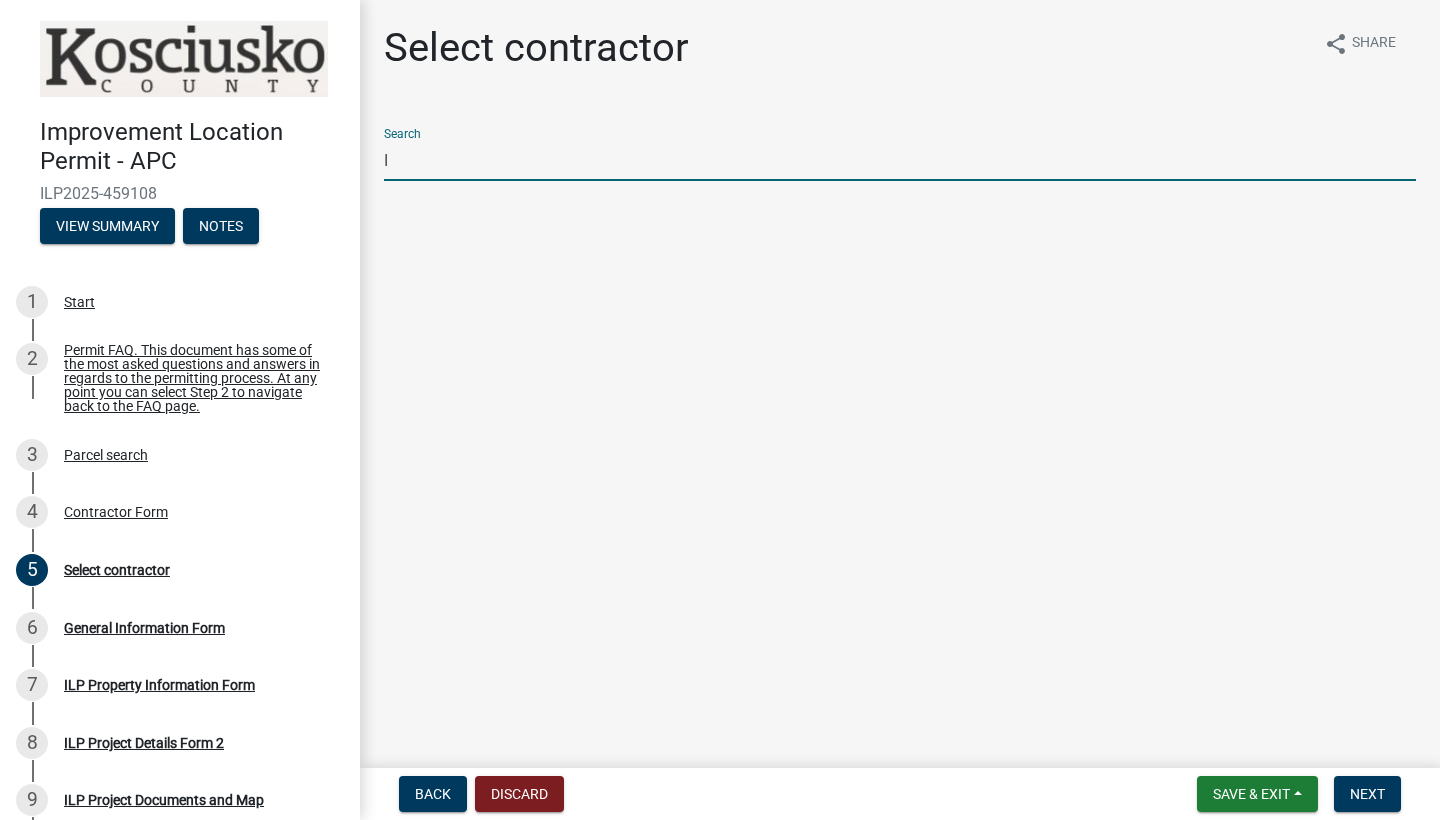 type 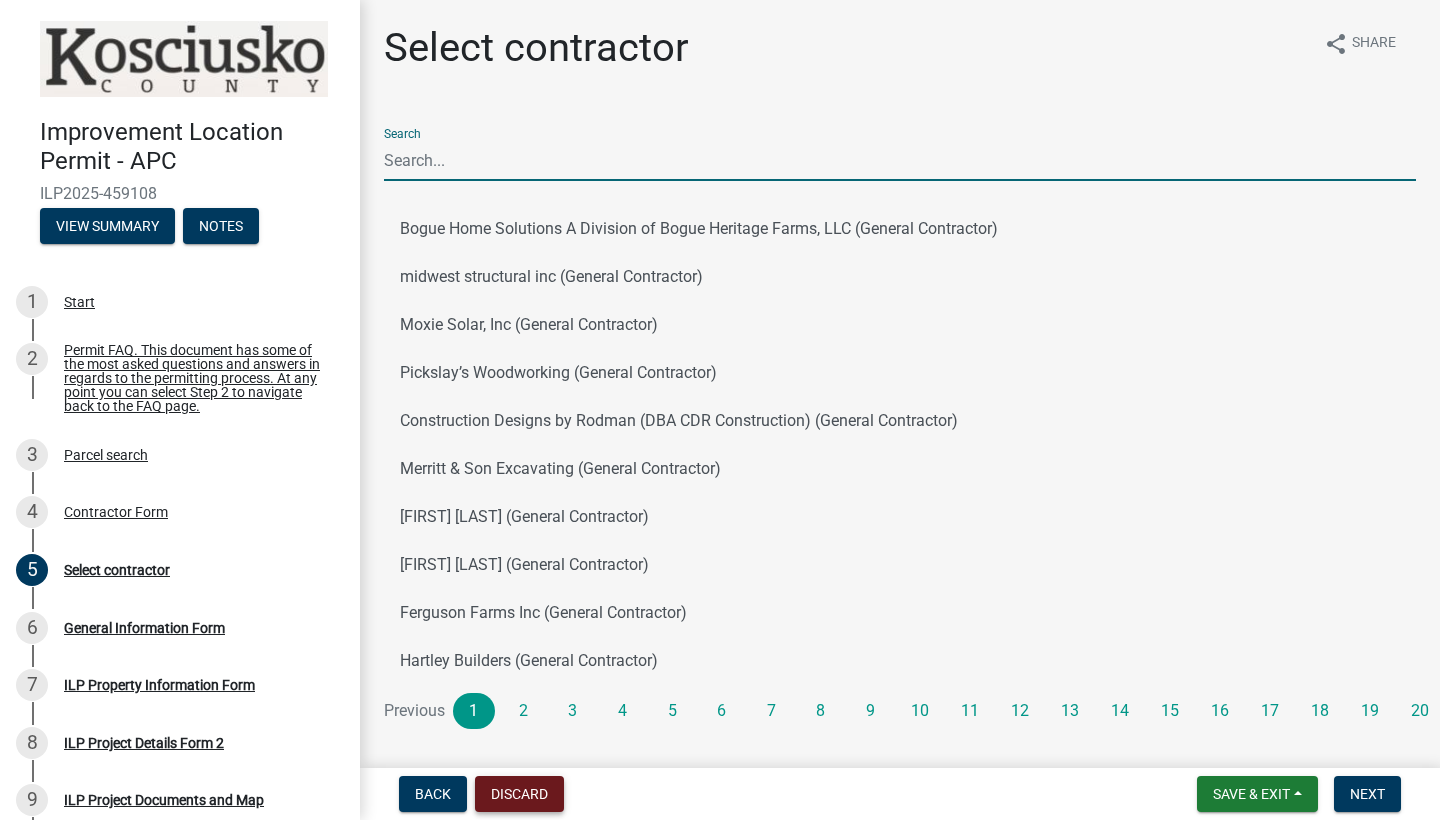 click on "Discard" at bounding box center [519, 794] 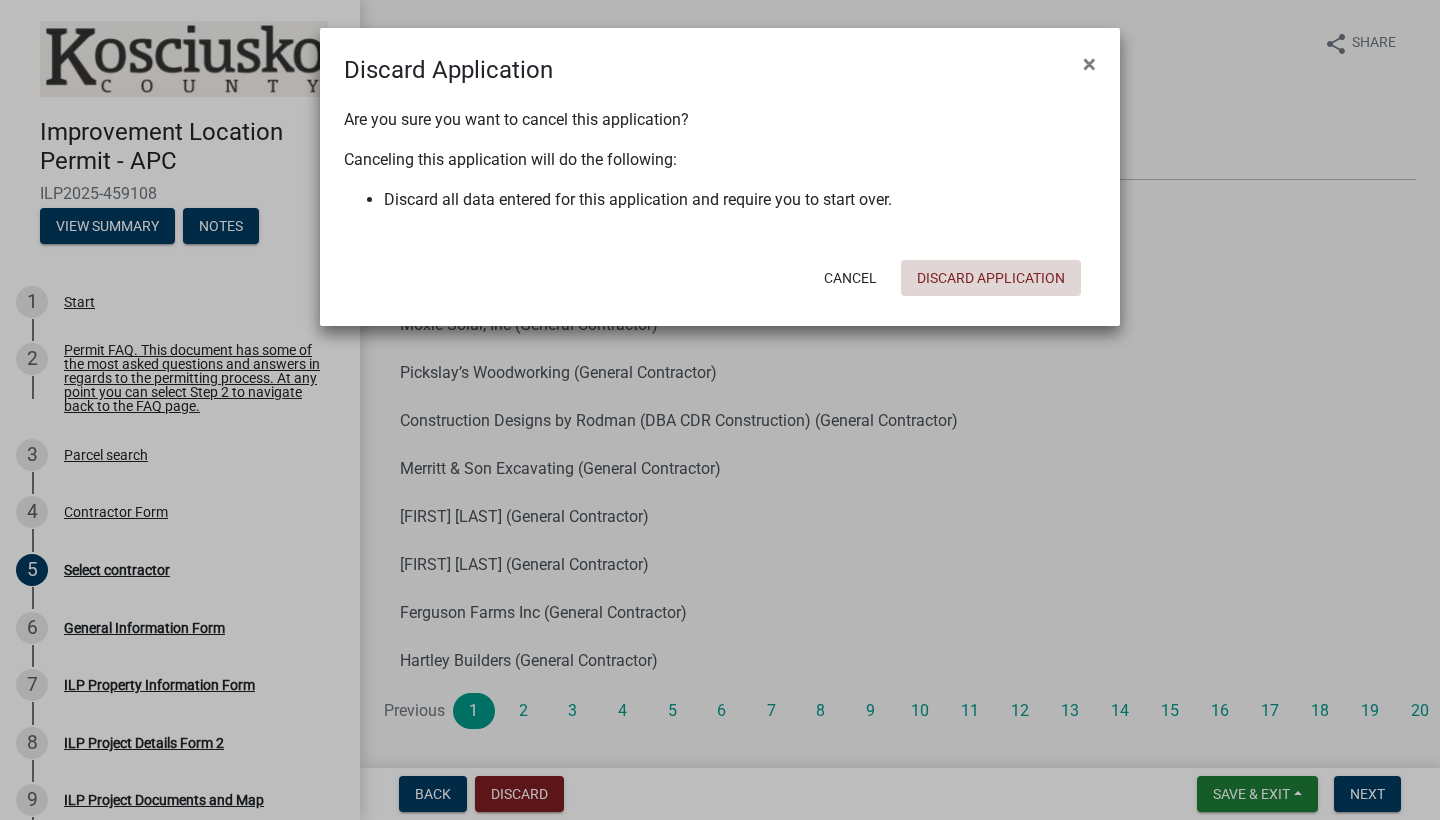 click on "Discard Application" 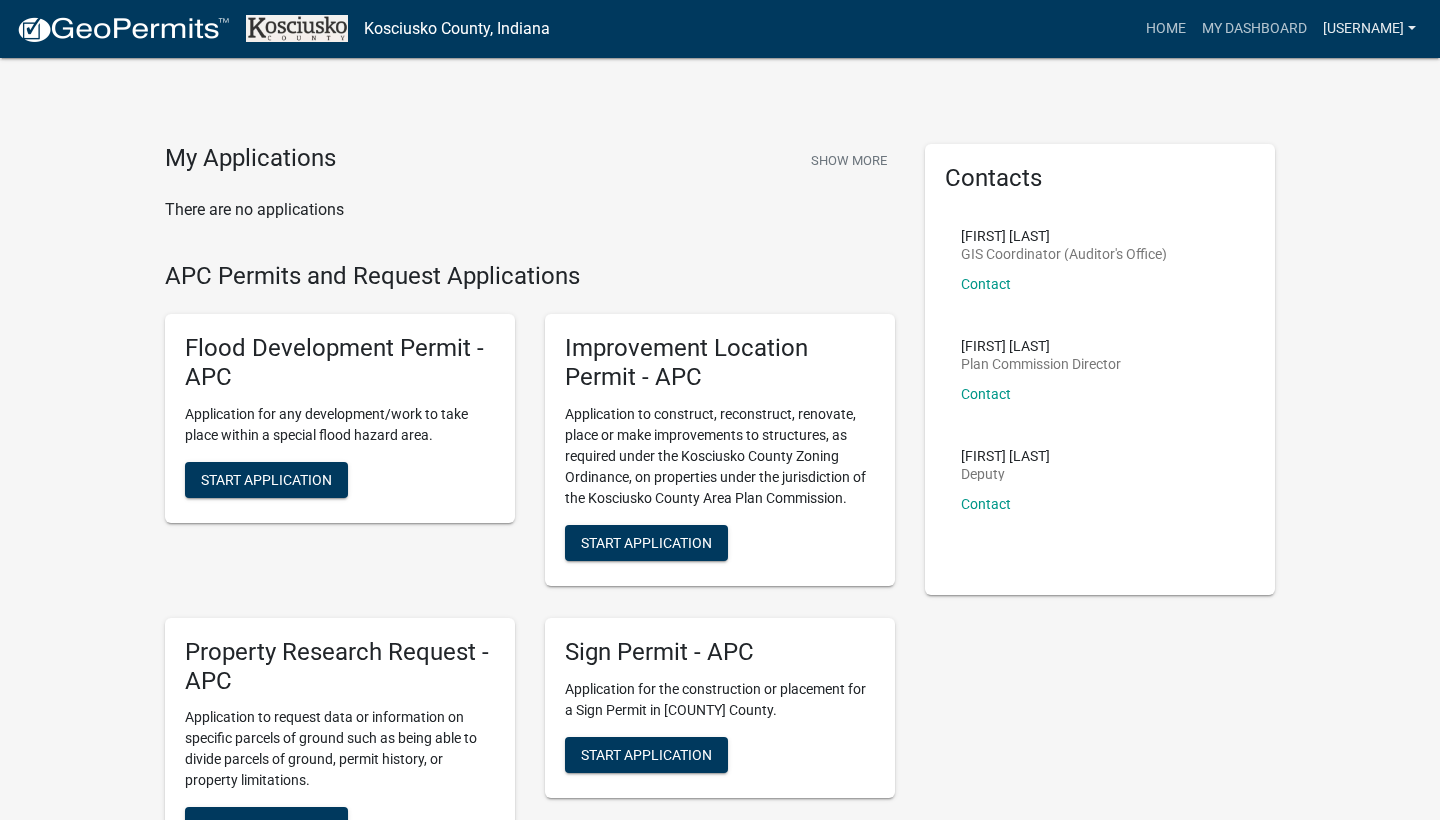 click on "[USERNAME]" at bounding box center (1369, 29) 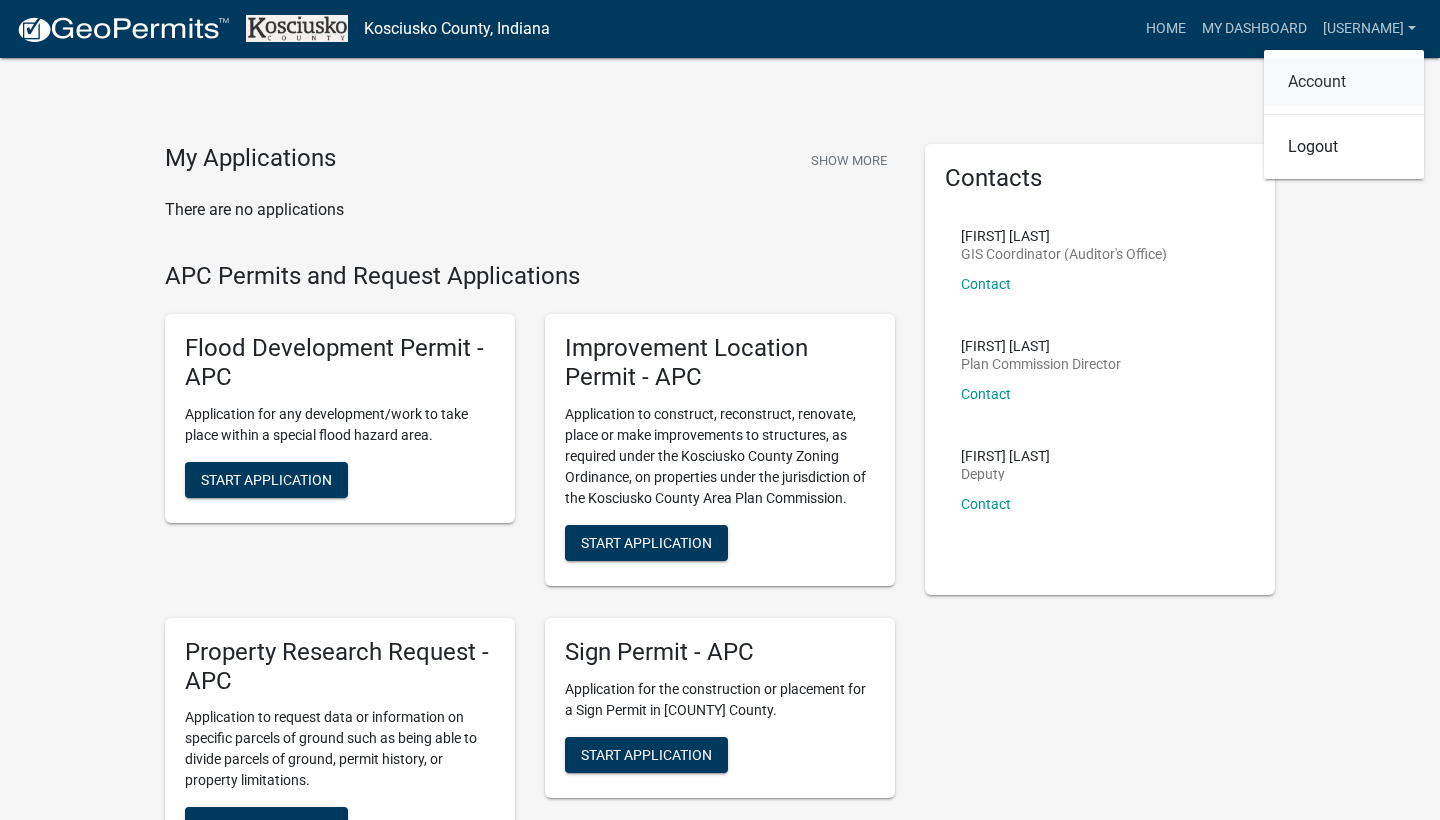 click on "Account" at bounding box center (1344, 82) 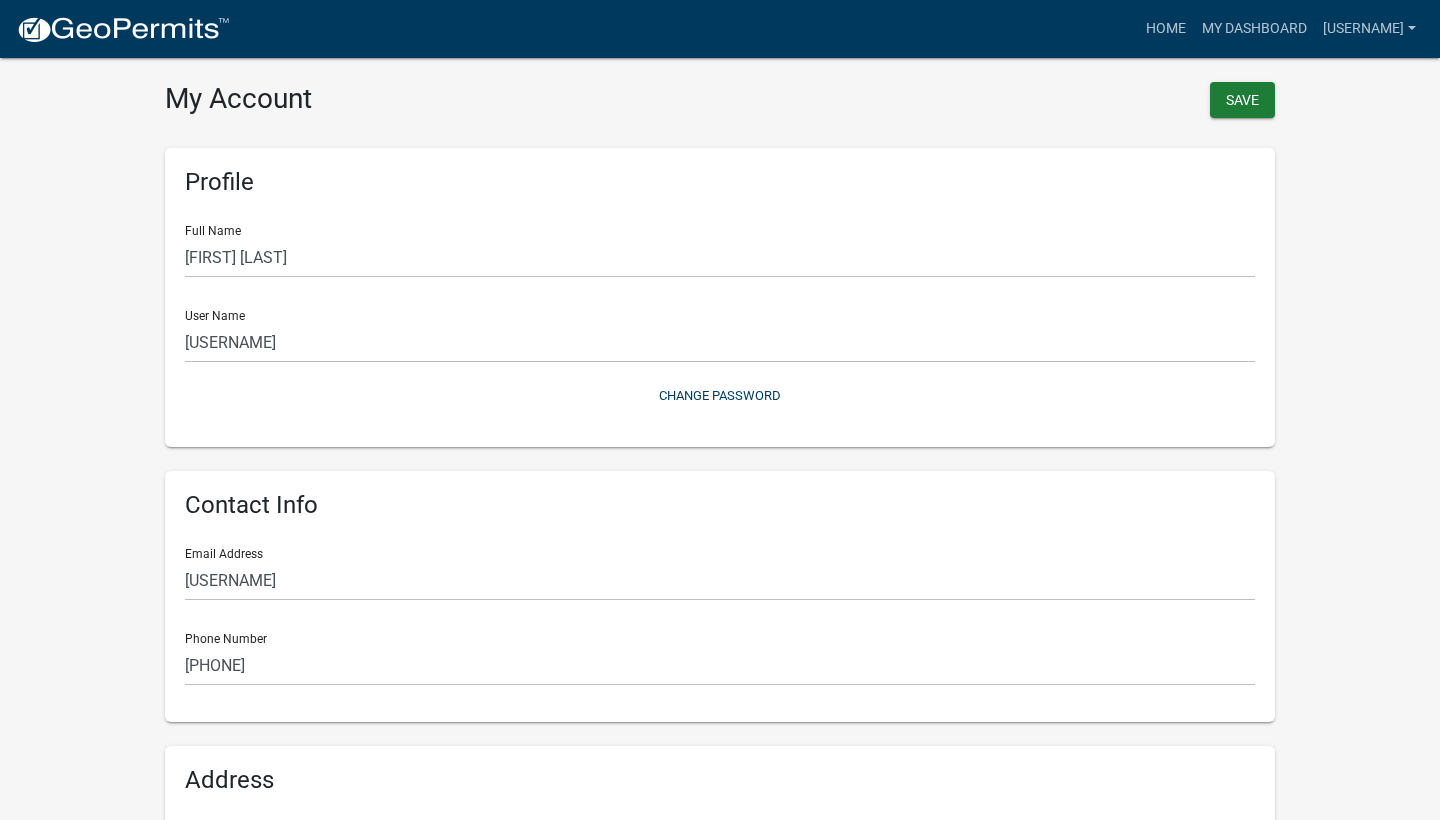 scroll, scrollTop: 0, scrollLeft: 0, axis: both 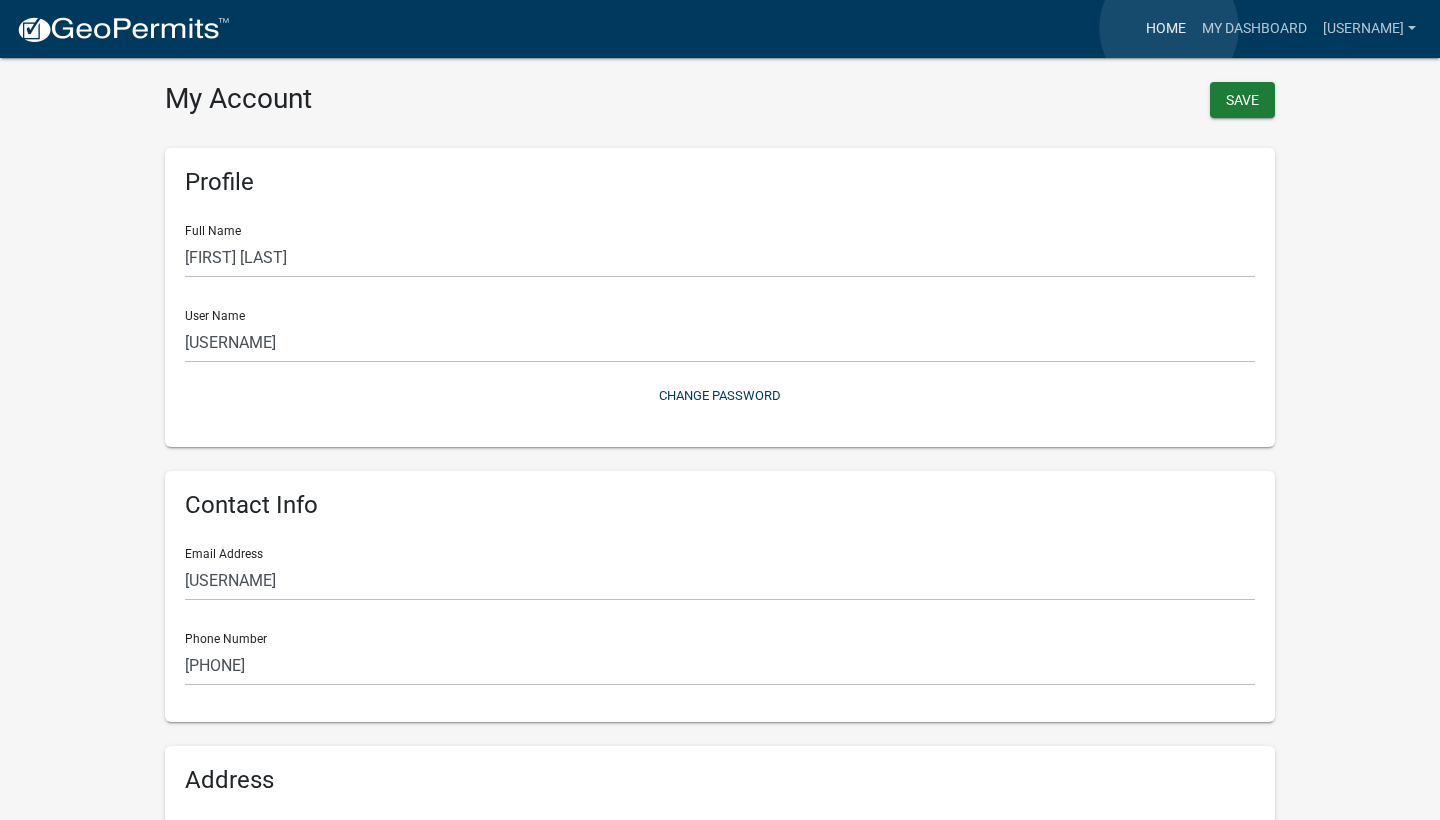 click on "Home" at bounding box center (1166, 29) 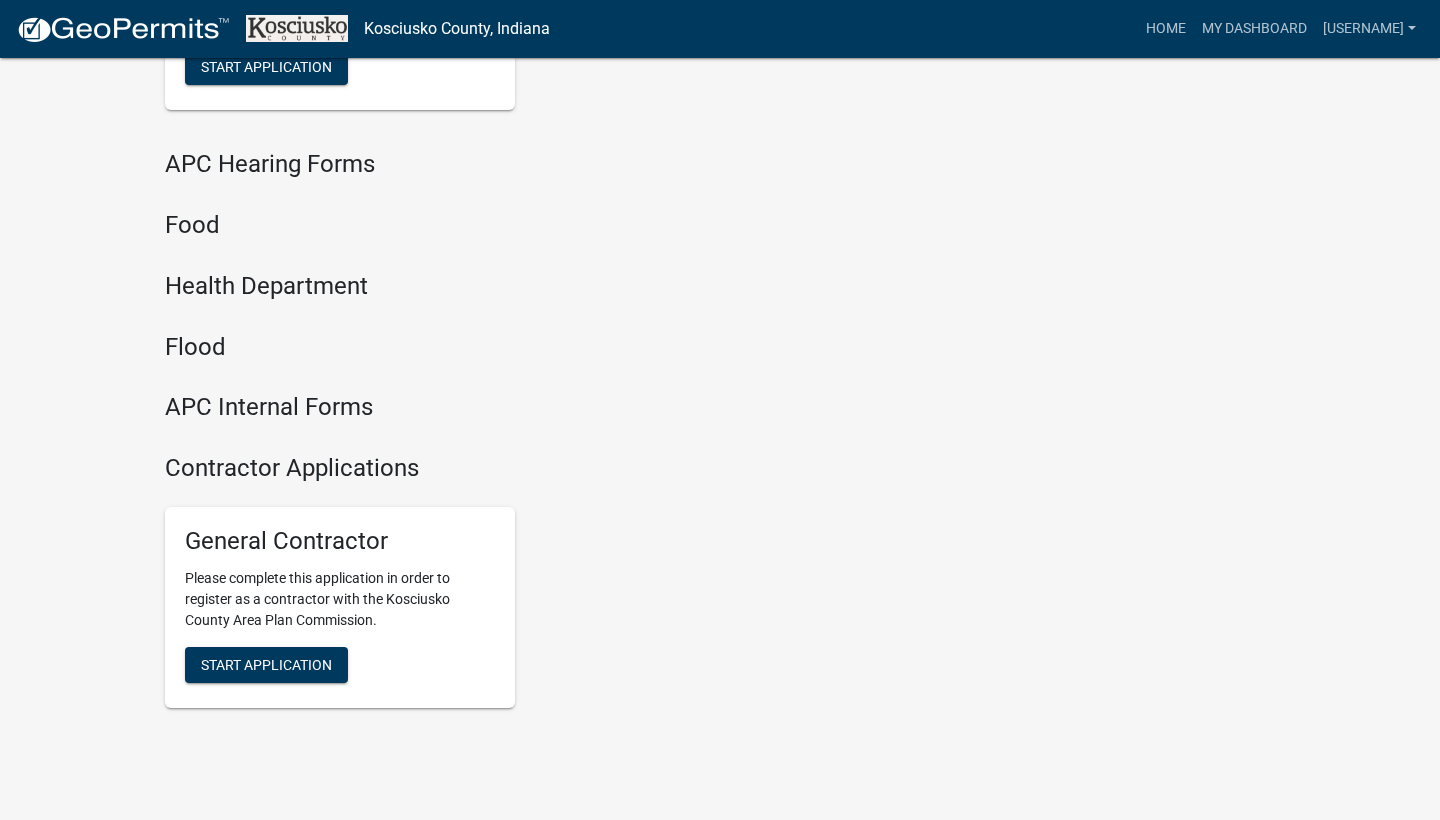 scroll, scrollTop: 2251, scrollLeft: 0, axis: vertical 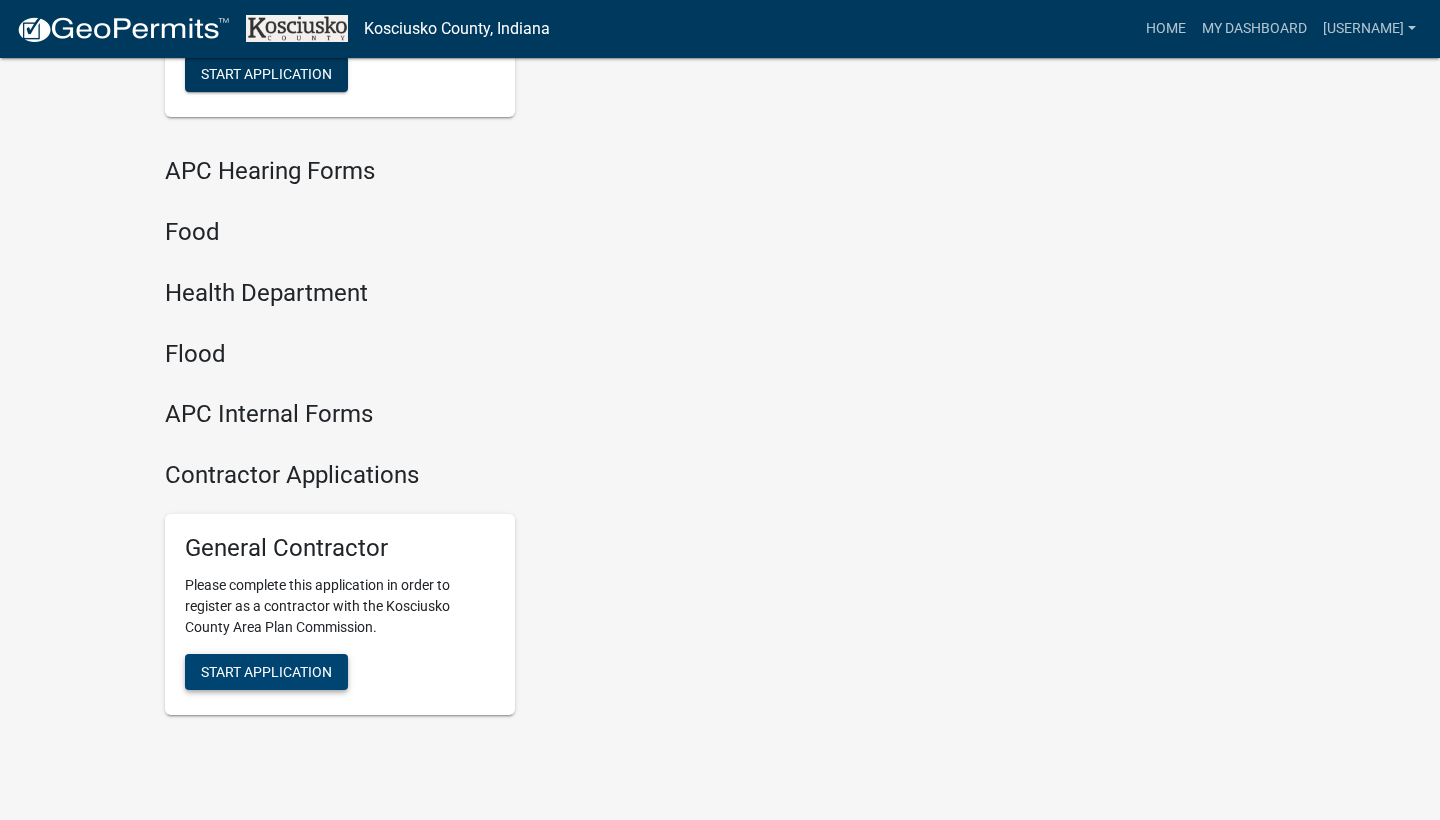 click on "Start Application" 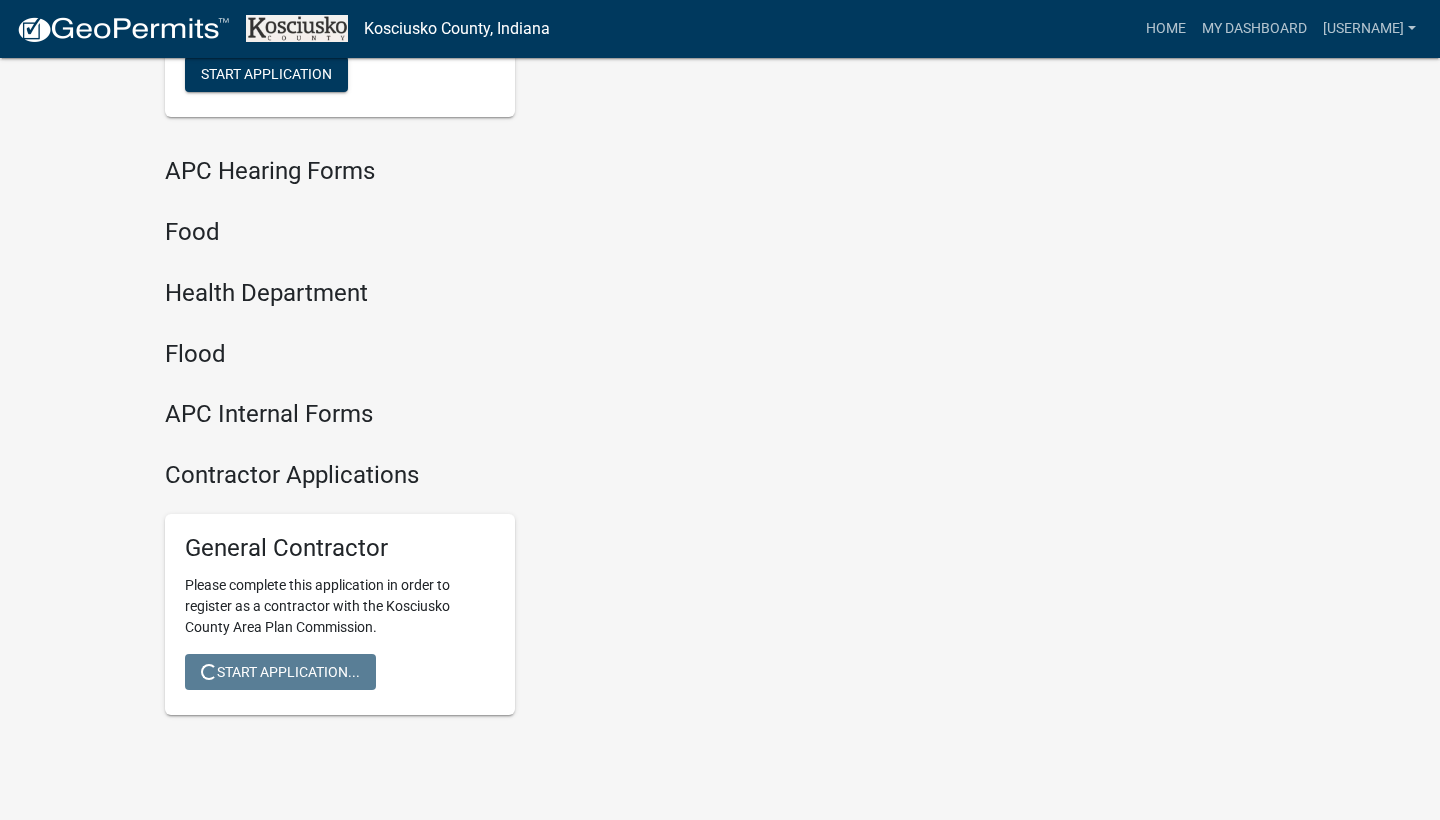 scroll, scrollTop: 0, scrollLeft: 0, axis: both 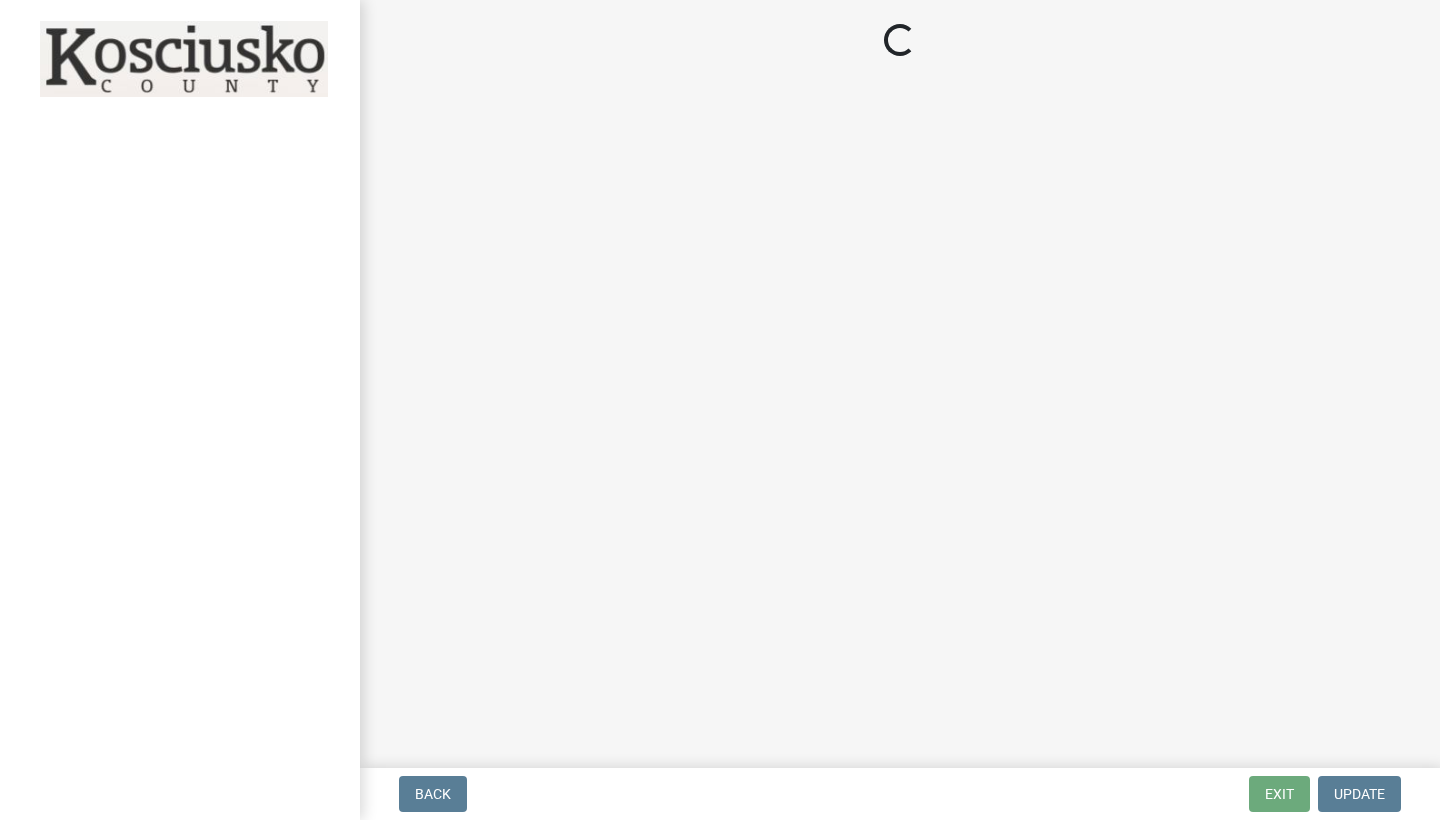 select on "IN" 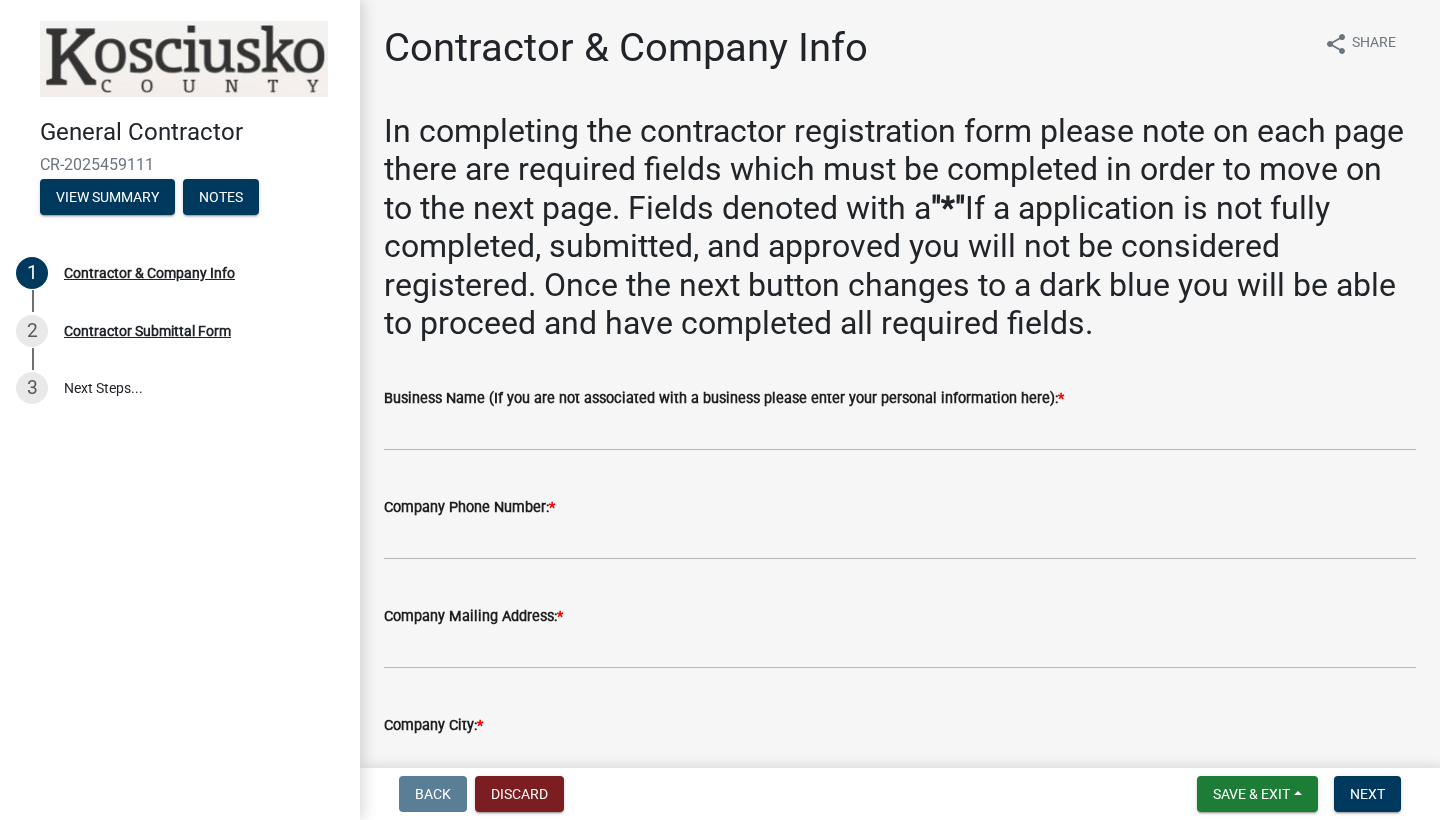 click on "Company Phone Number: *" 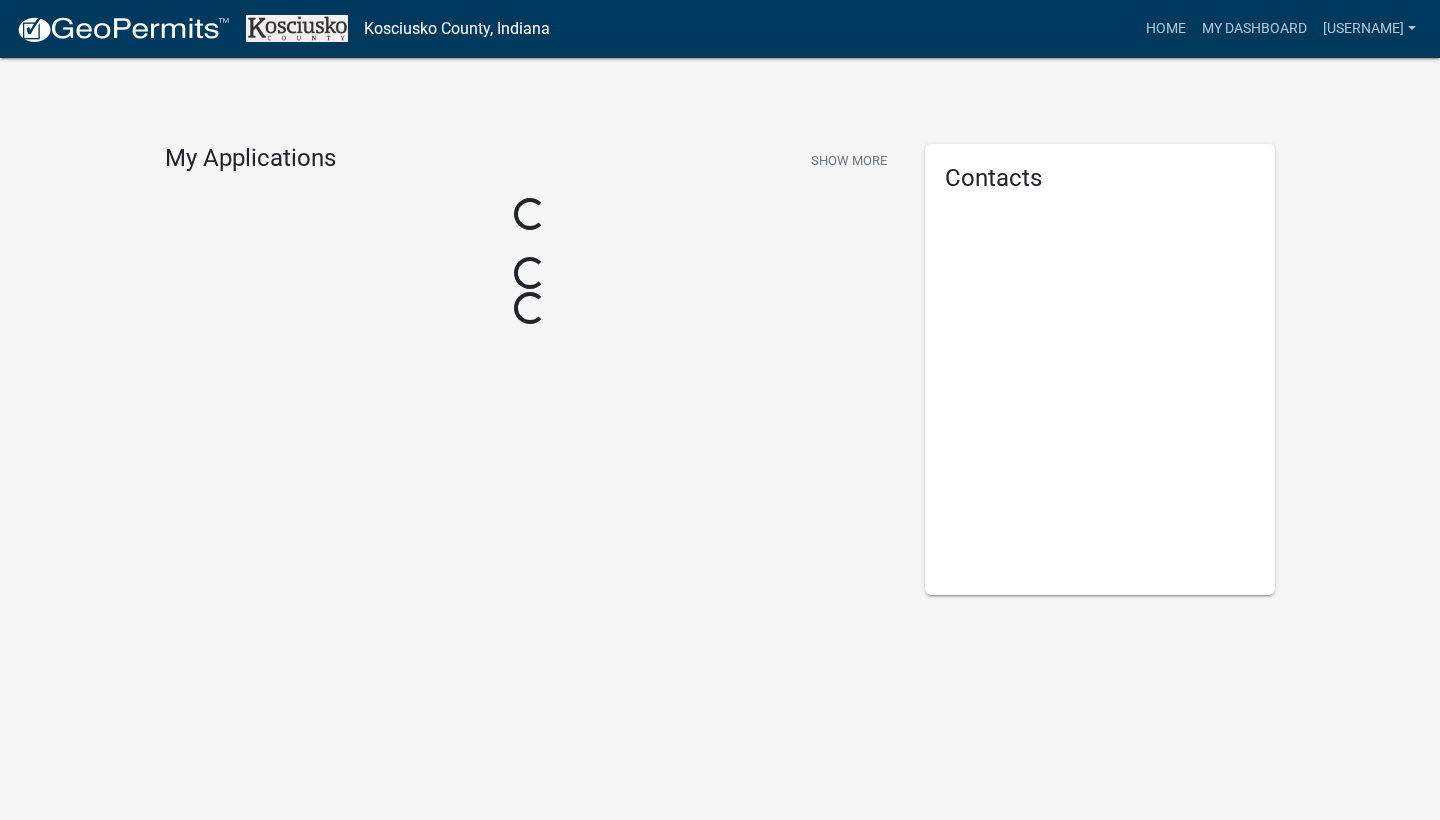 scroll, scrollTop: 0, scrollLeft: 0, axis: both 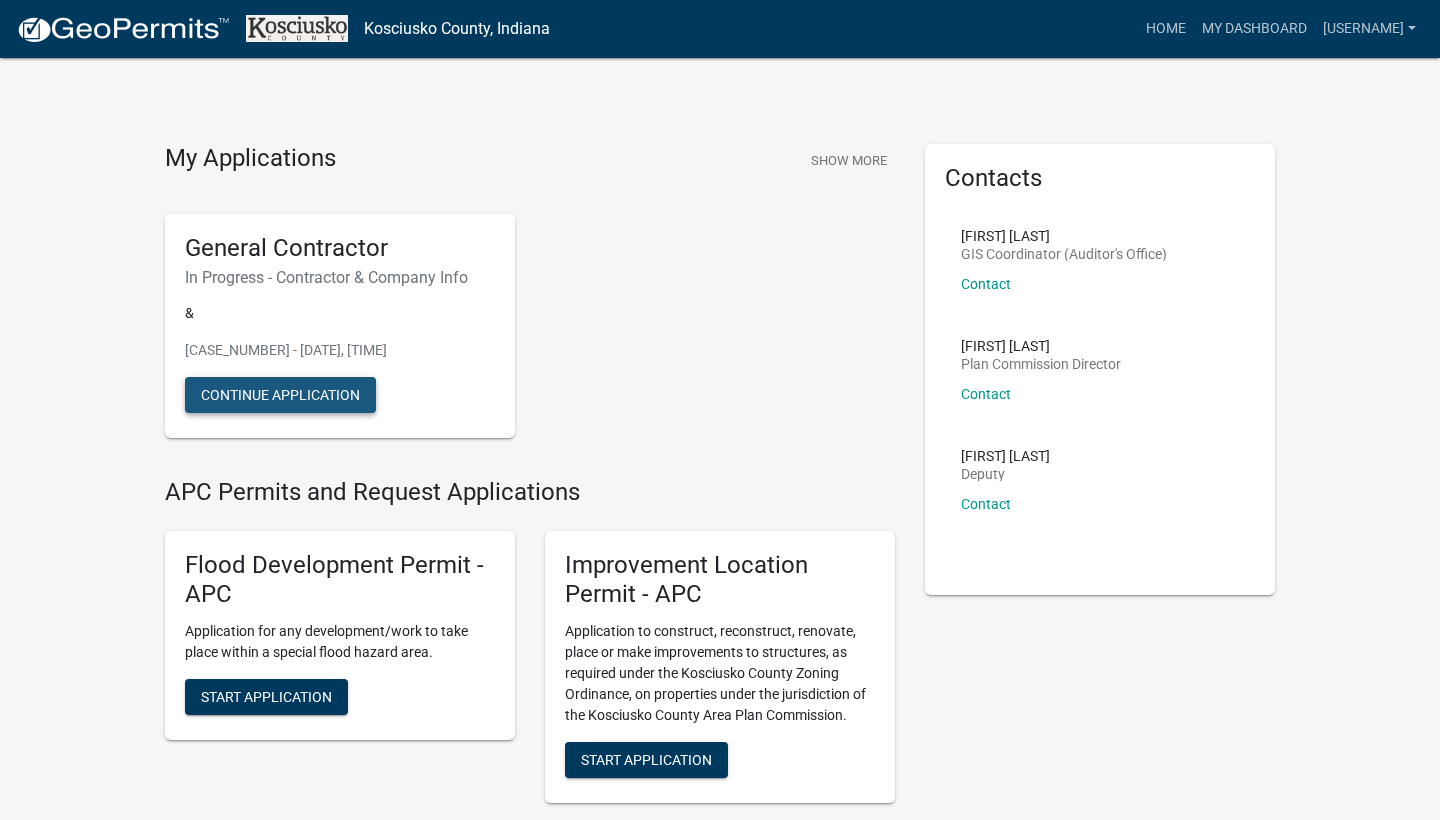 click on "Continue Application" 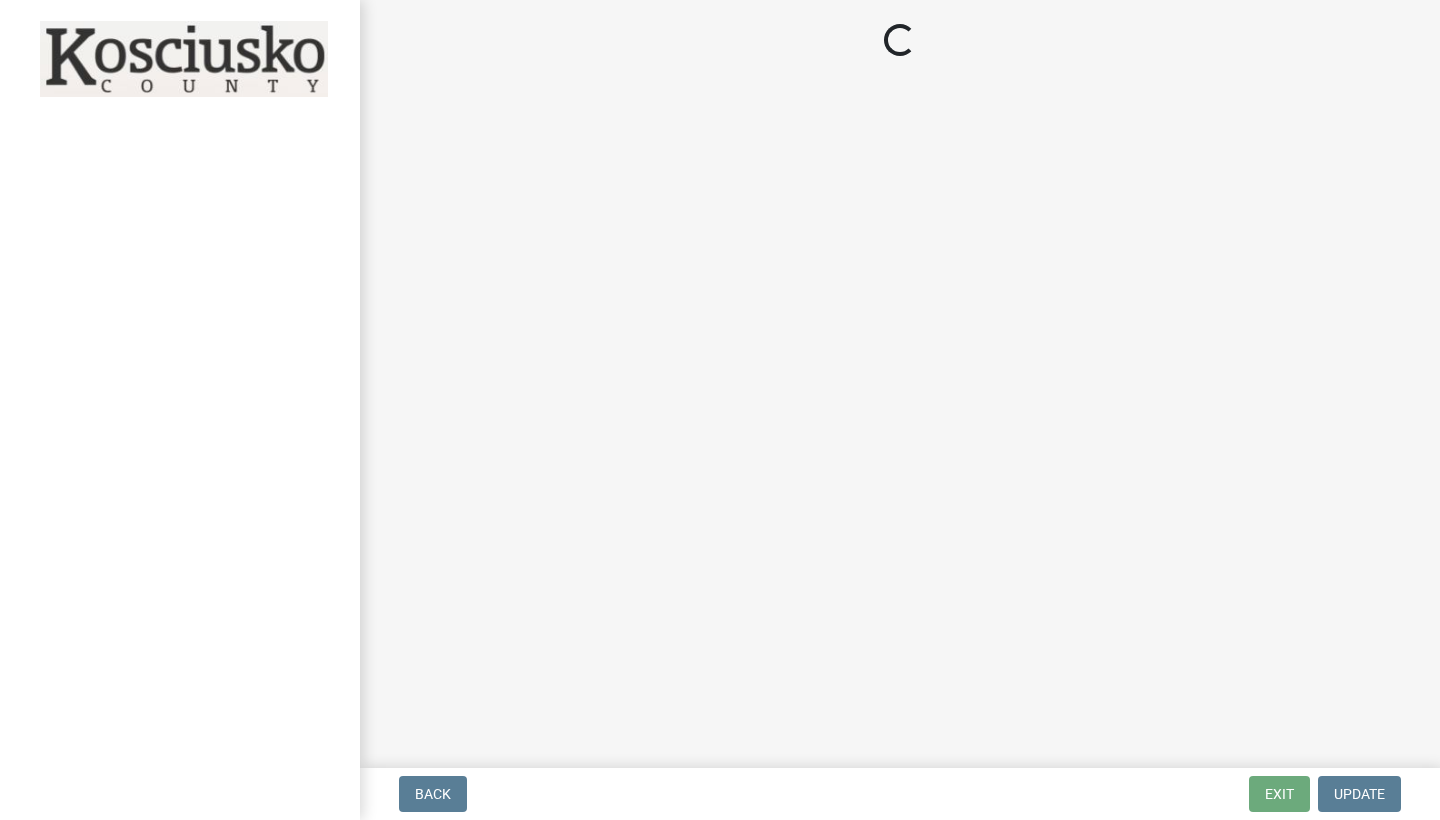 select on "IN" 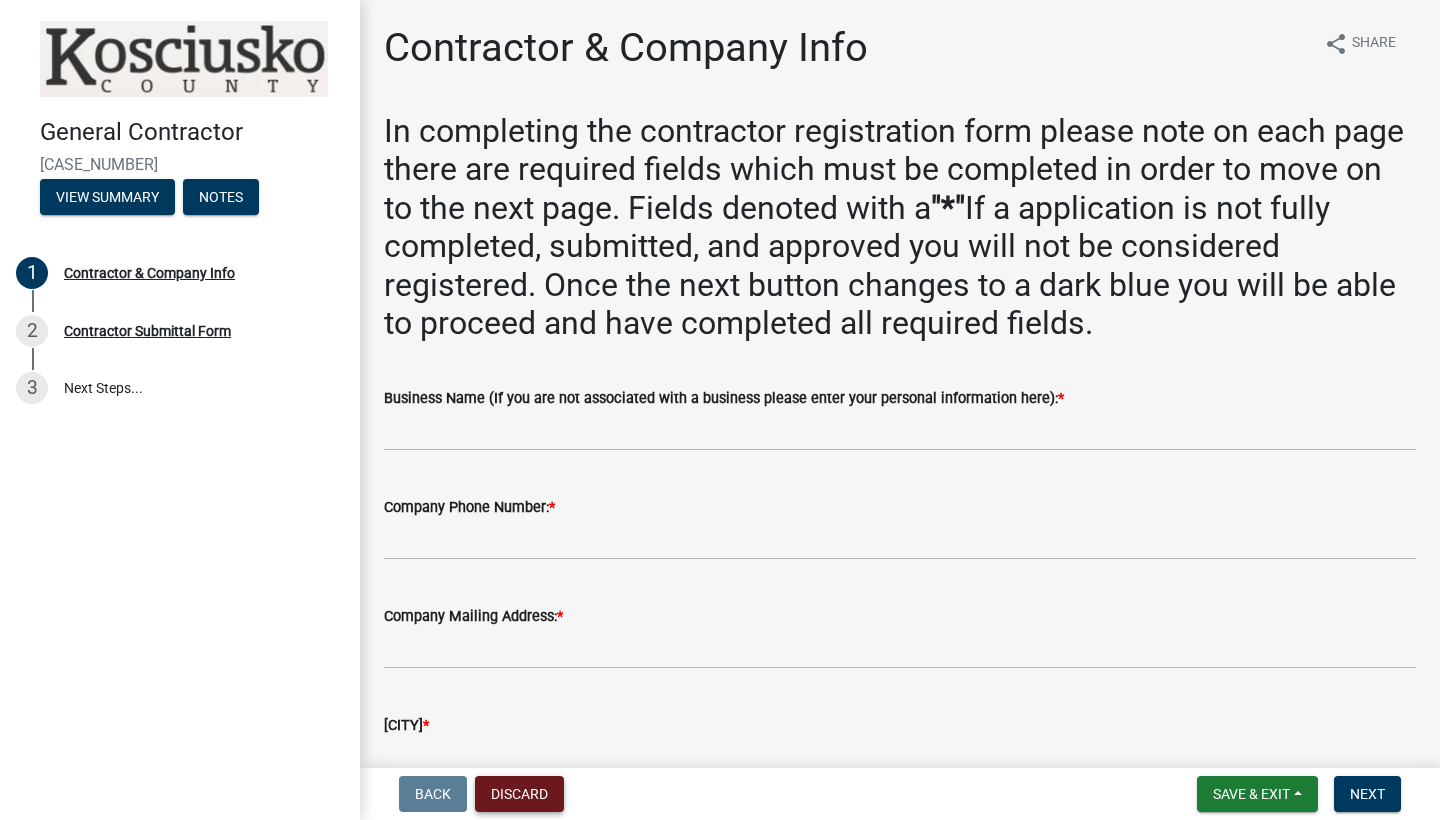 click on "Discard" at bounding box center (519, 794) 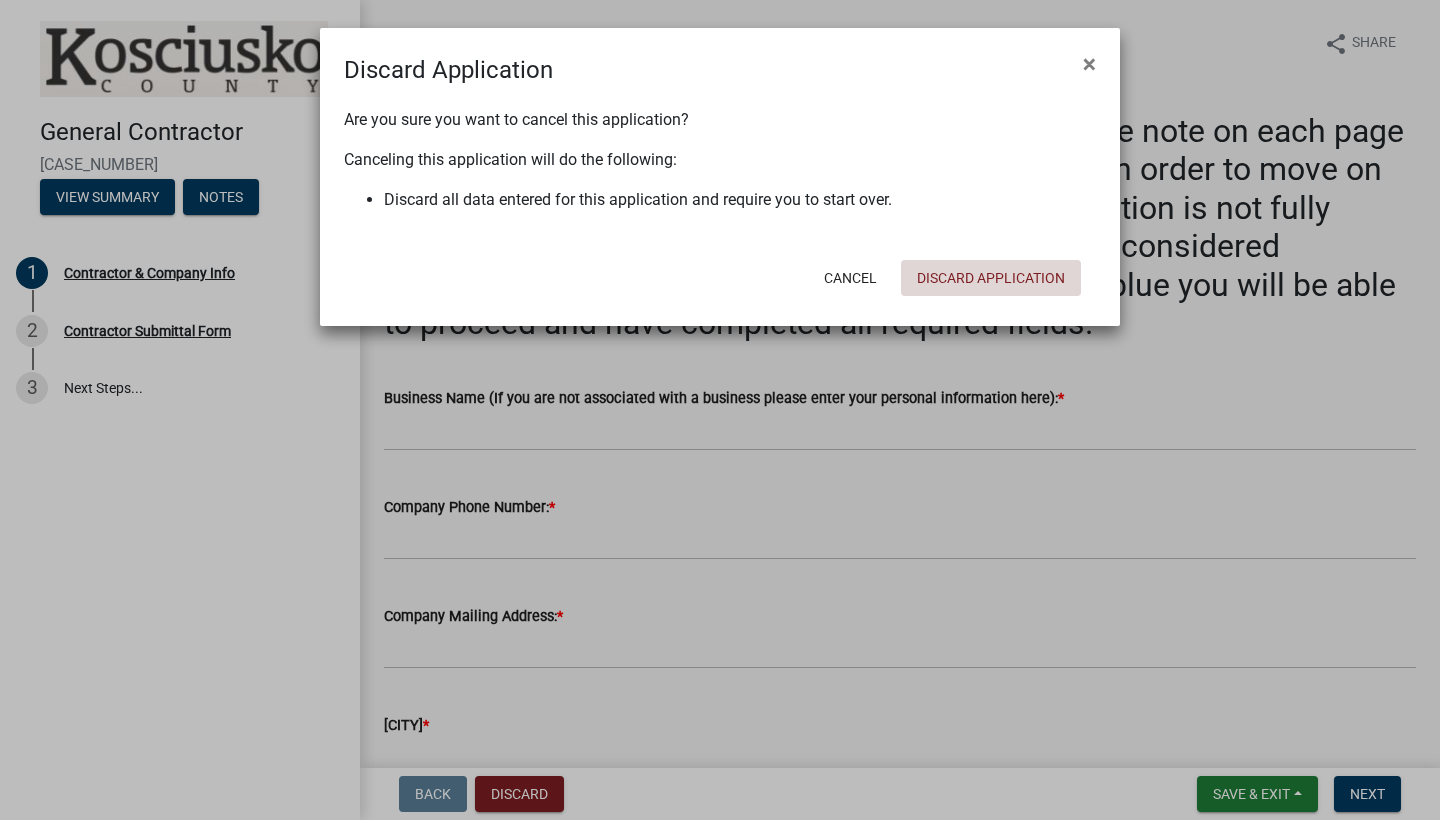 click on "Discard Application" 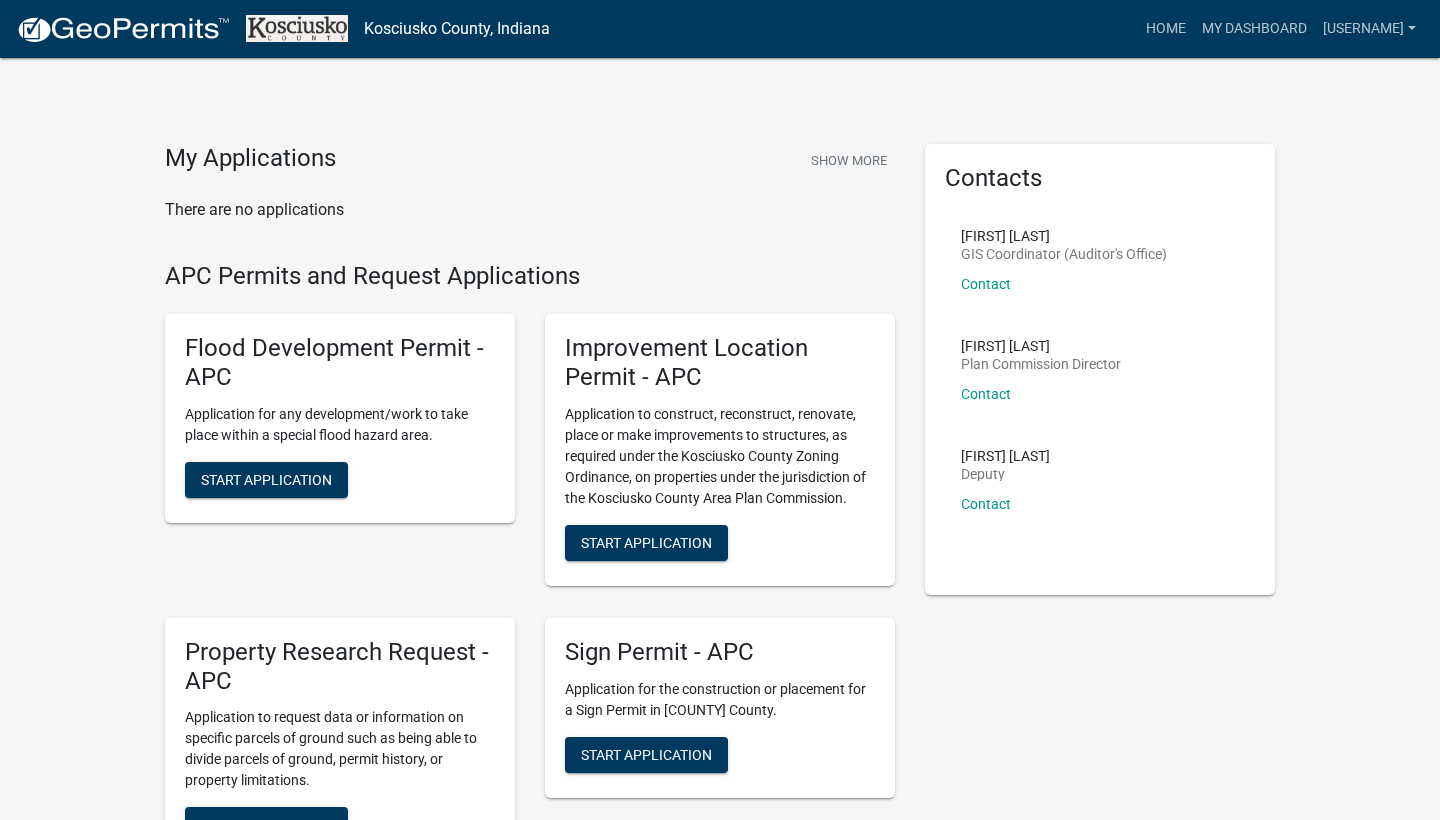 scroll, scrollTop: 0, scrollLeft: 0, axis: both 